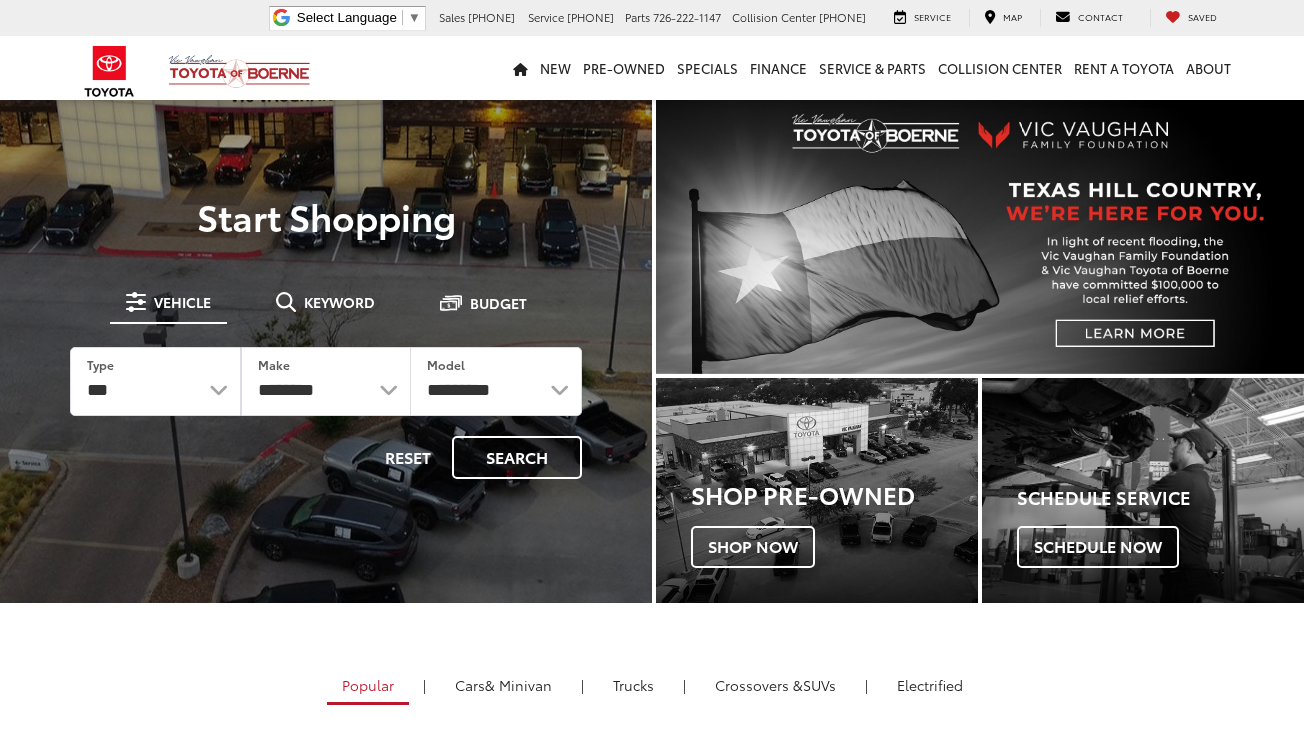 scroll, scrollTop: 0, scrollLeft: 0, axis: both 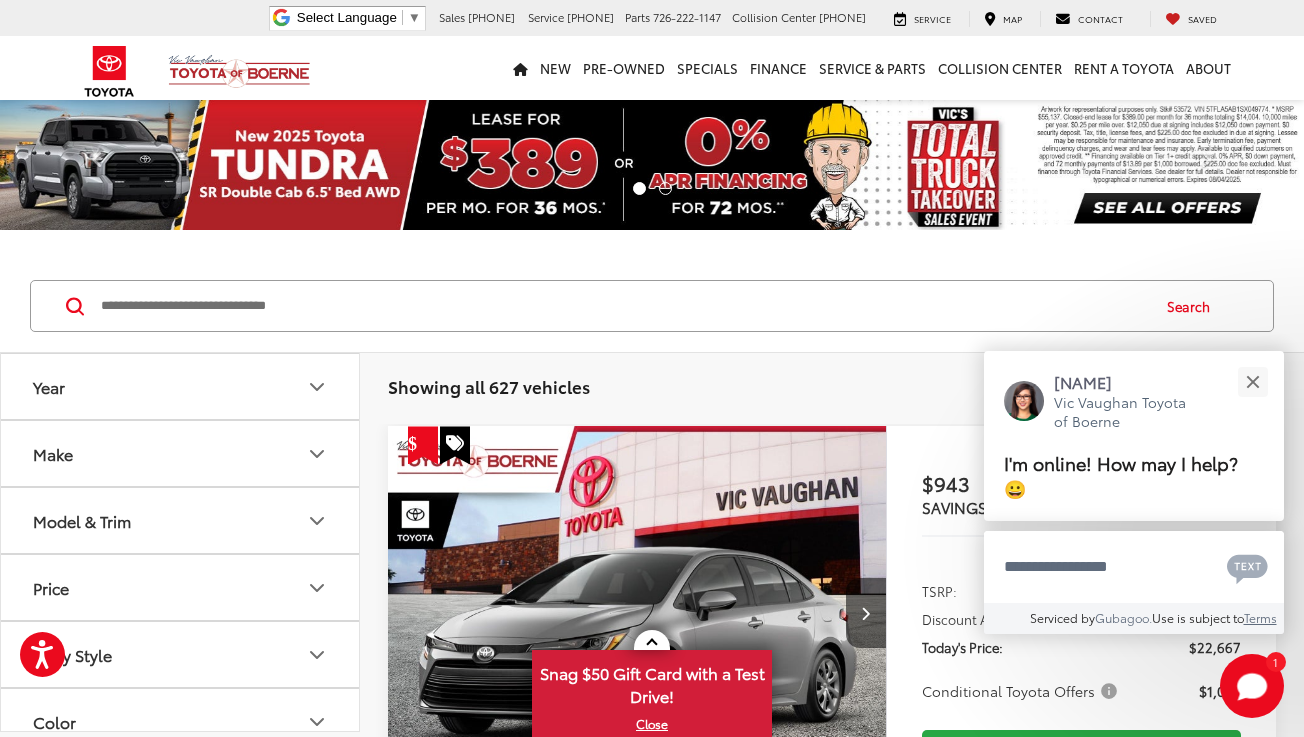click 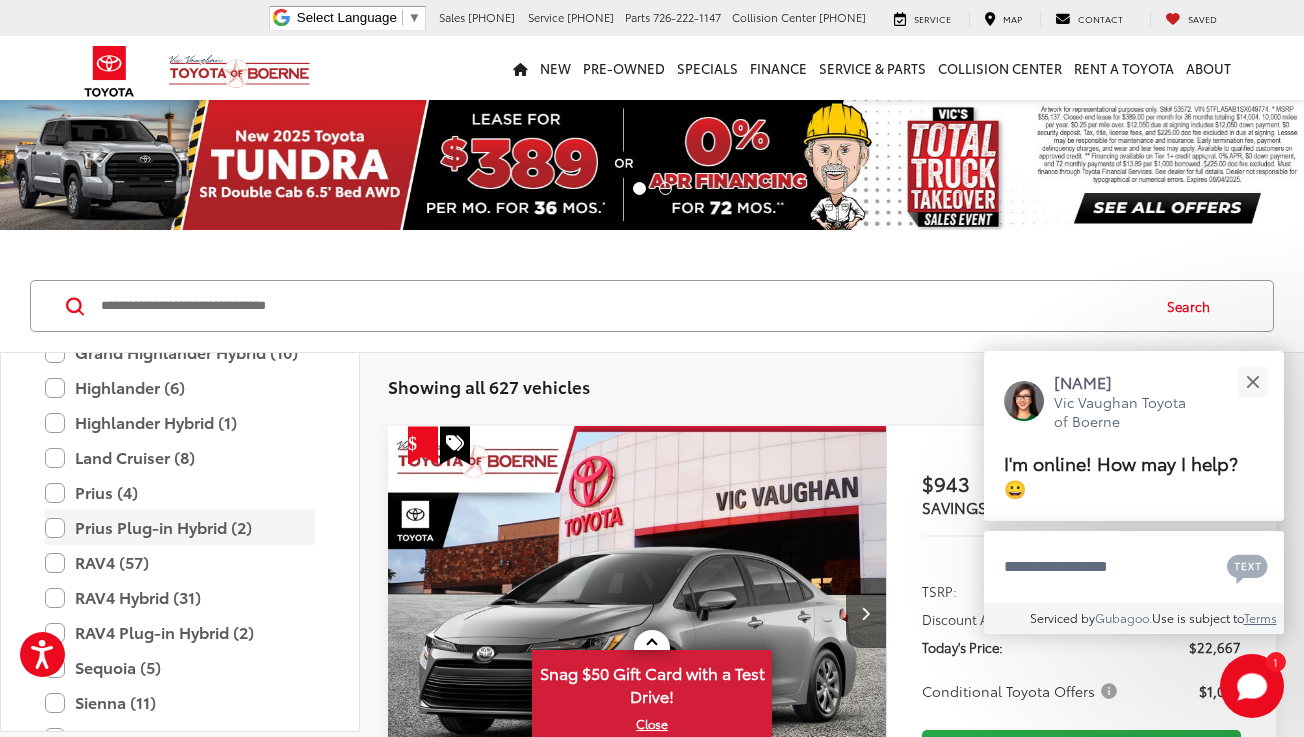 scroll, scrollTop: 707, scrollLeft: 0, axis: vertical 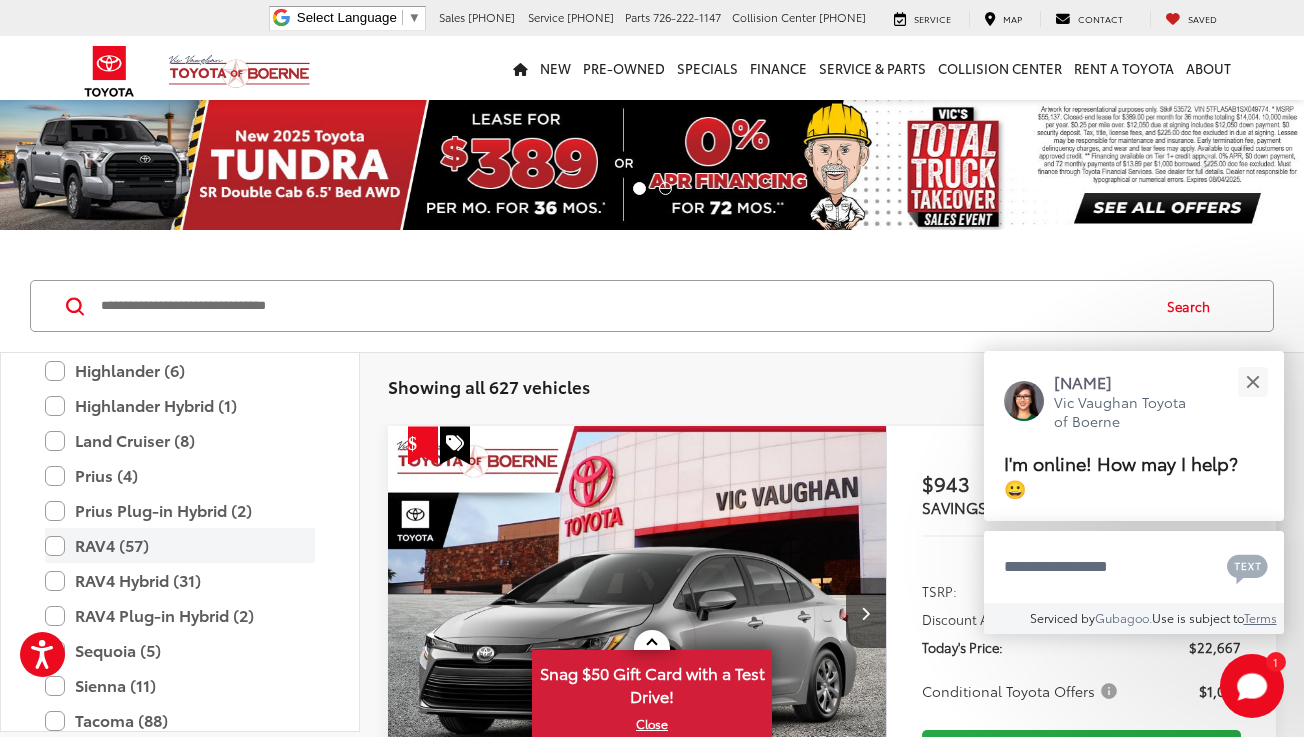 click on "RAV4 (57)" at bounding box center (180, 545) 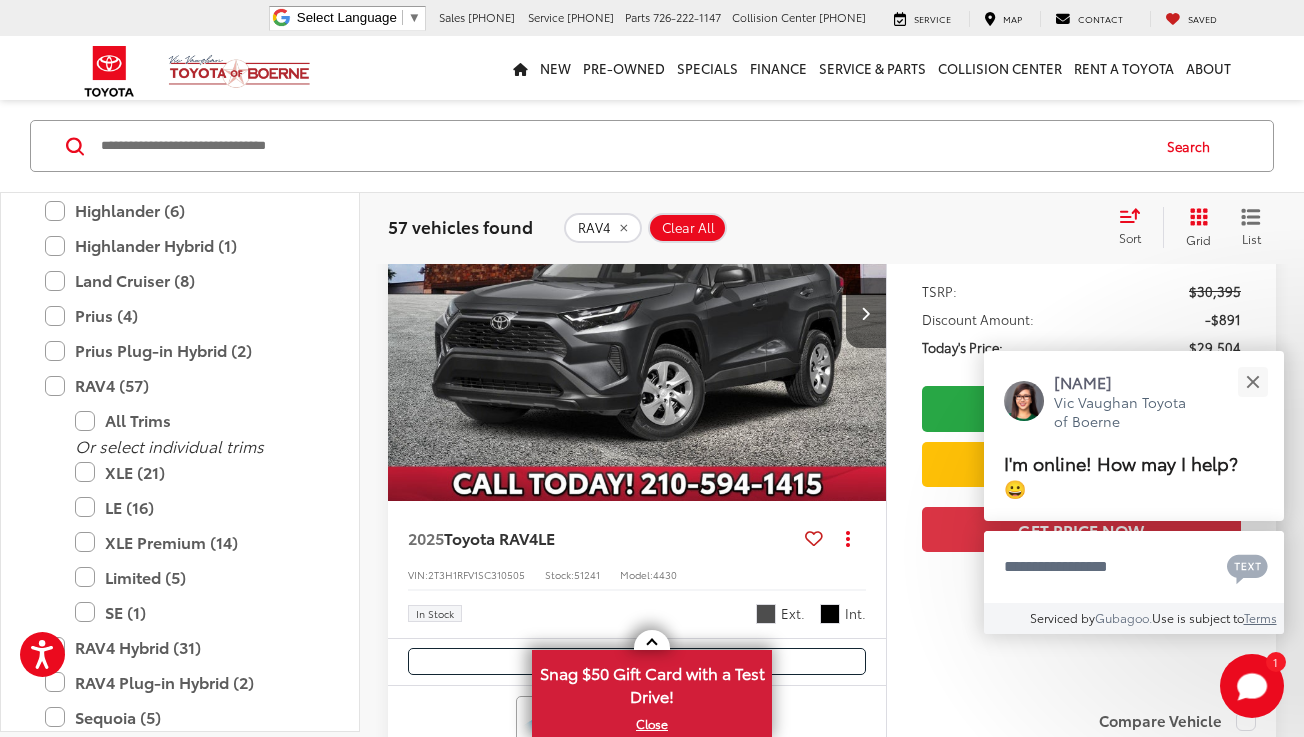 scroll, scrollTop: 290, scrollLeft: 0, axis: vertical 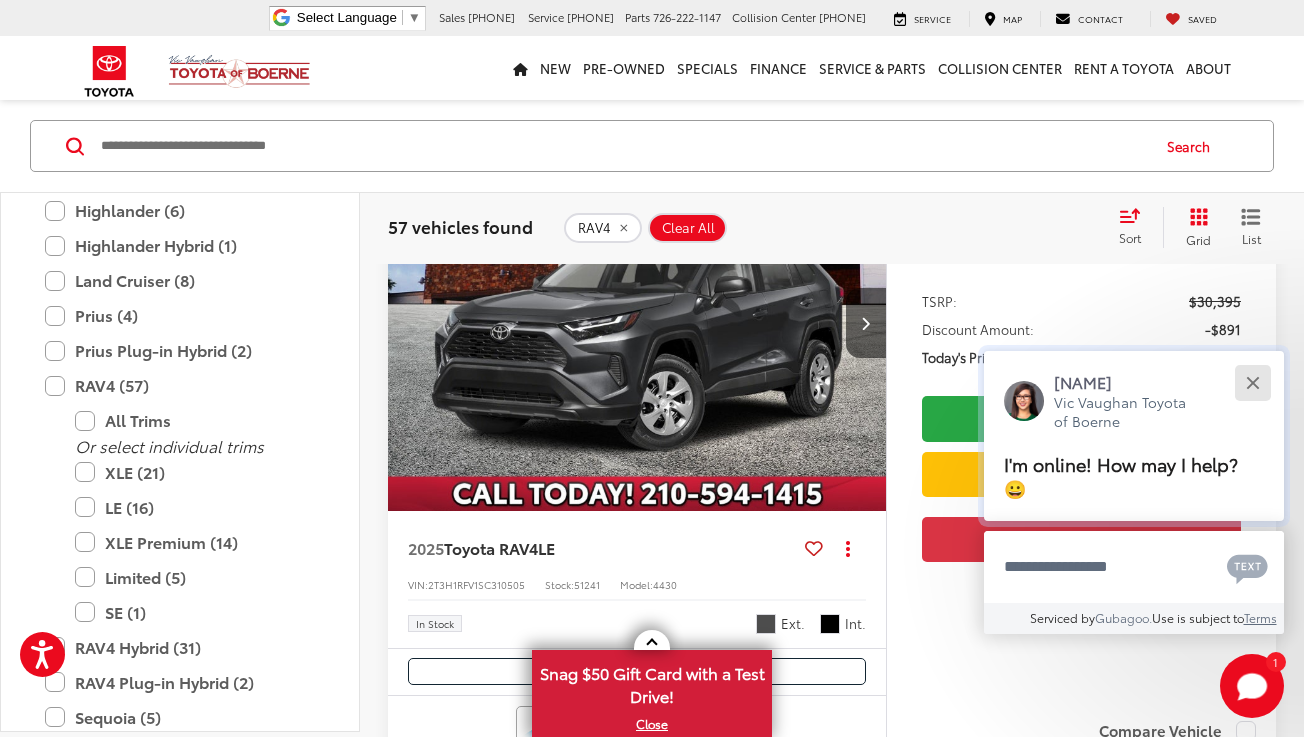 click at bounding box center (1252, 382) 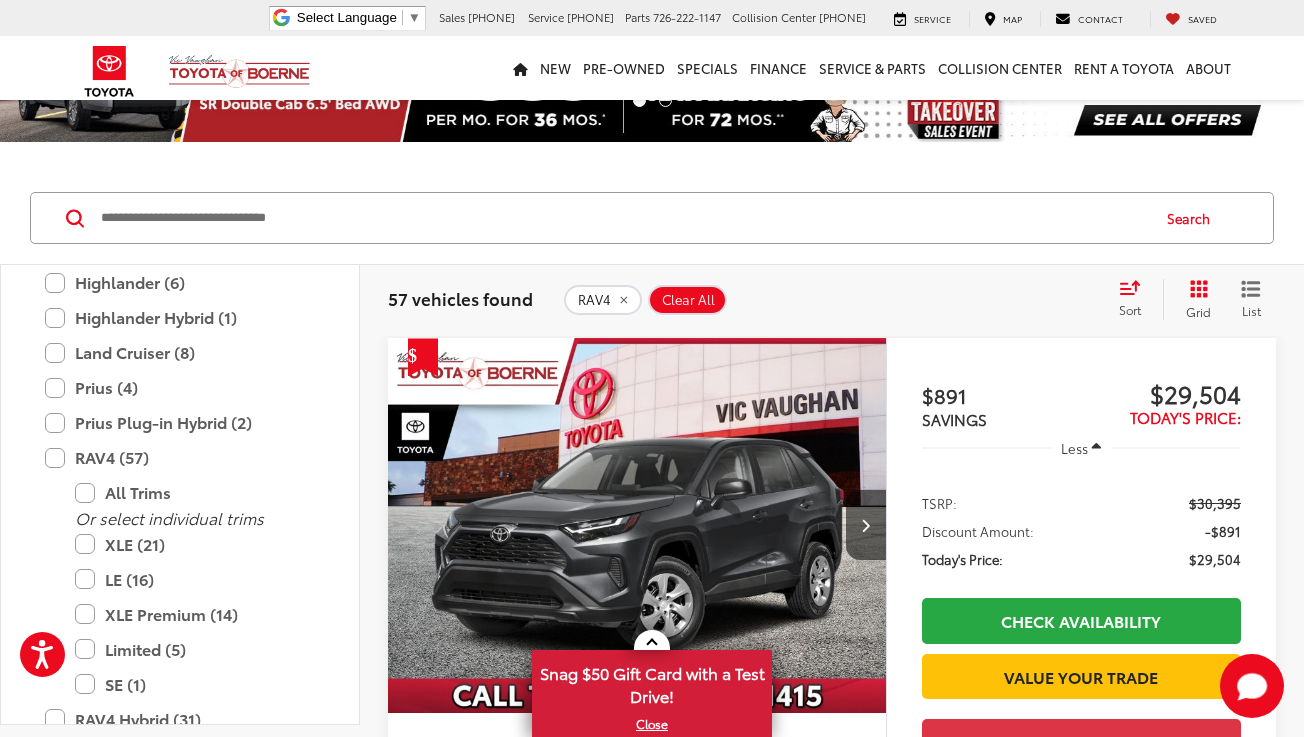 scroll, scrollTop: 80, scrollLeft: 0, axis: vertical 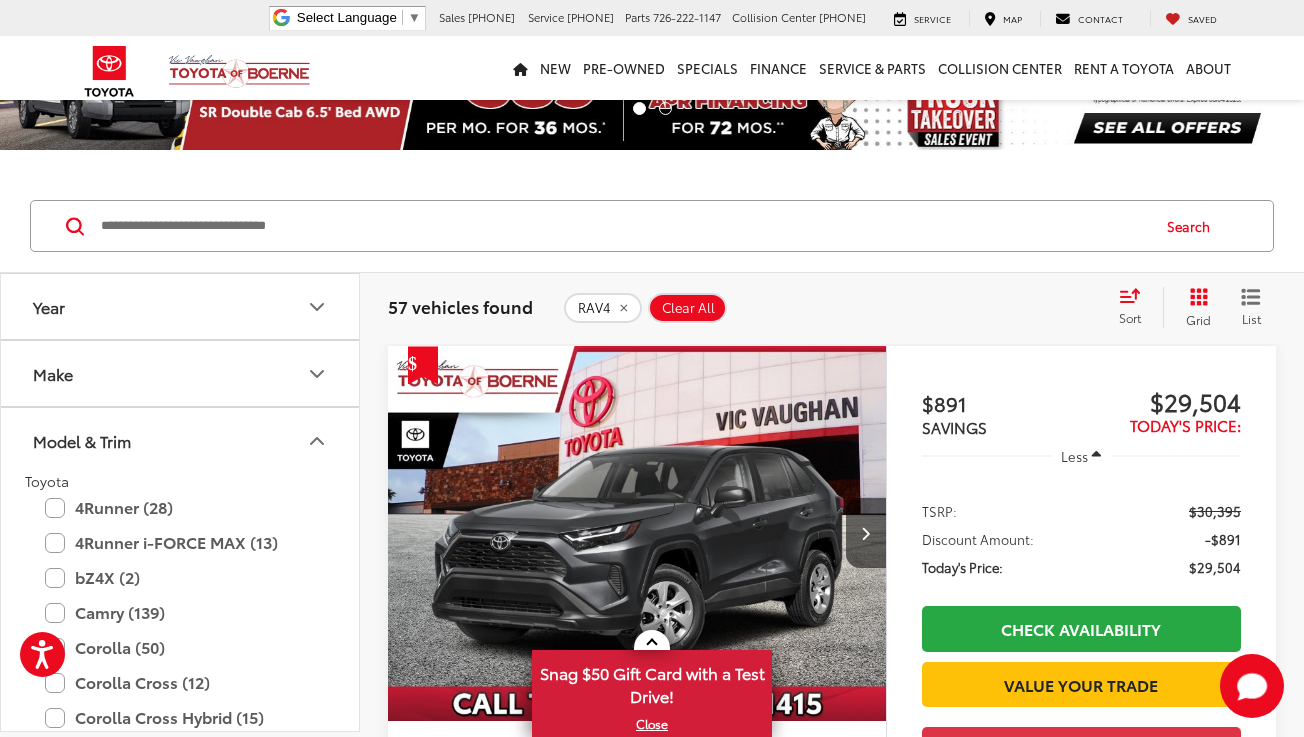 click 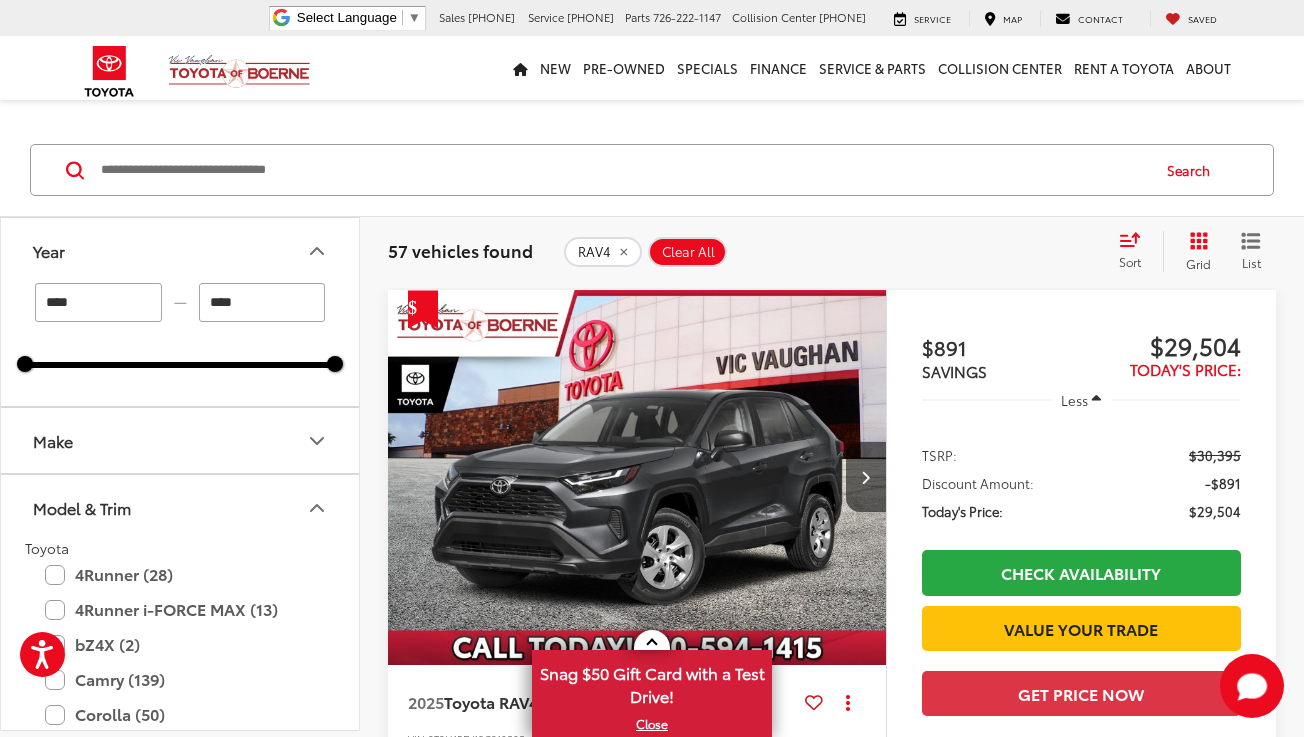scroll, scrollTop: 137, scrollLeft: 0, axis: vertical 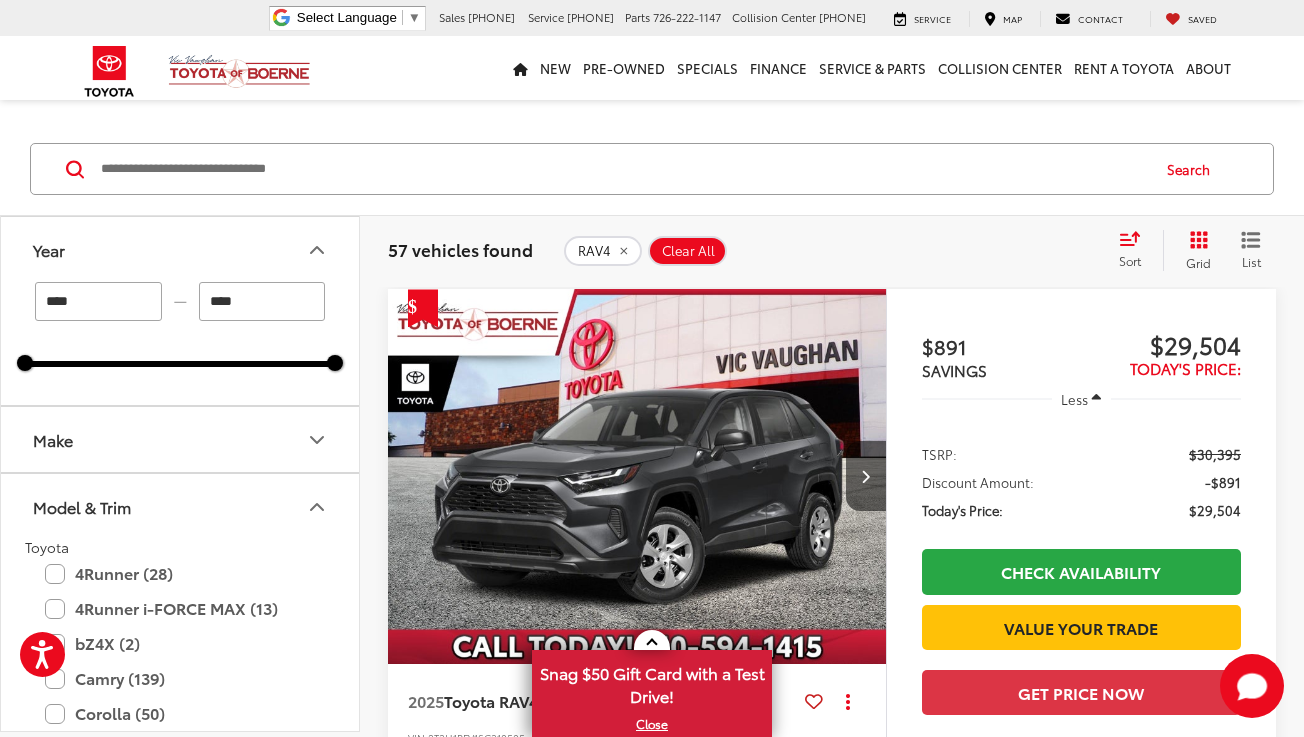 click on "Discount Amount:" at bounding box center [978, 482] 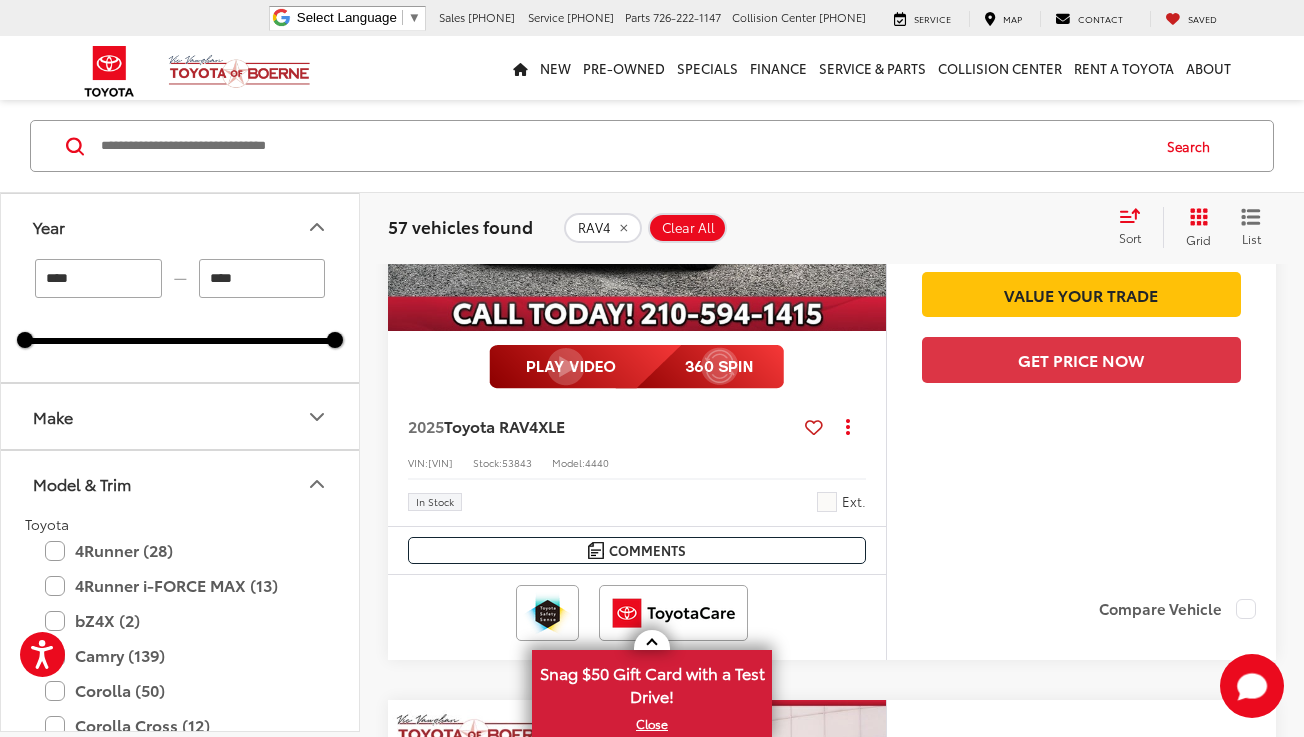 scroll, scrollTop: 4290, scrollLeft: 0, axis: vertical 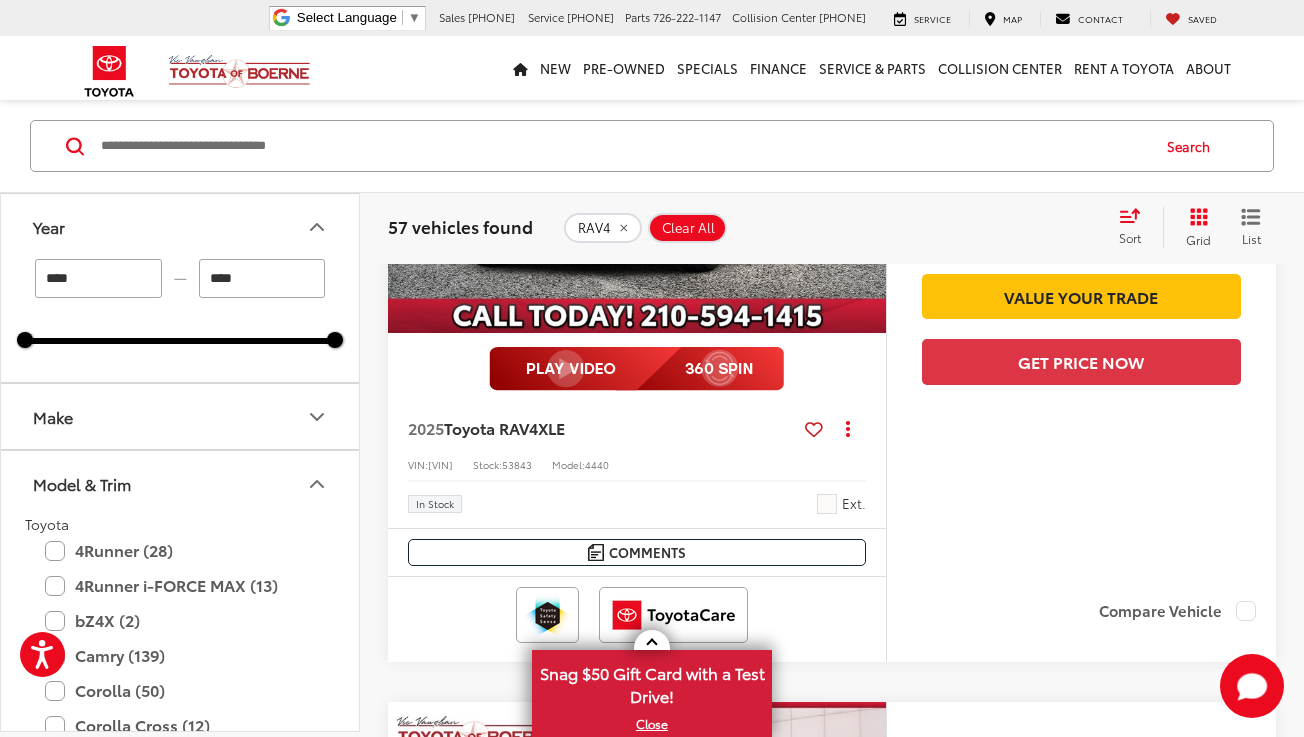 click at bounding box center [865, 146] 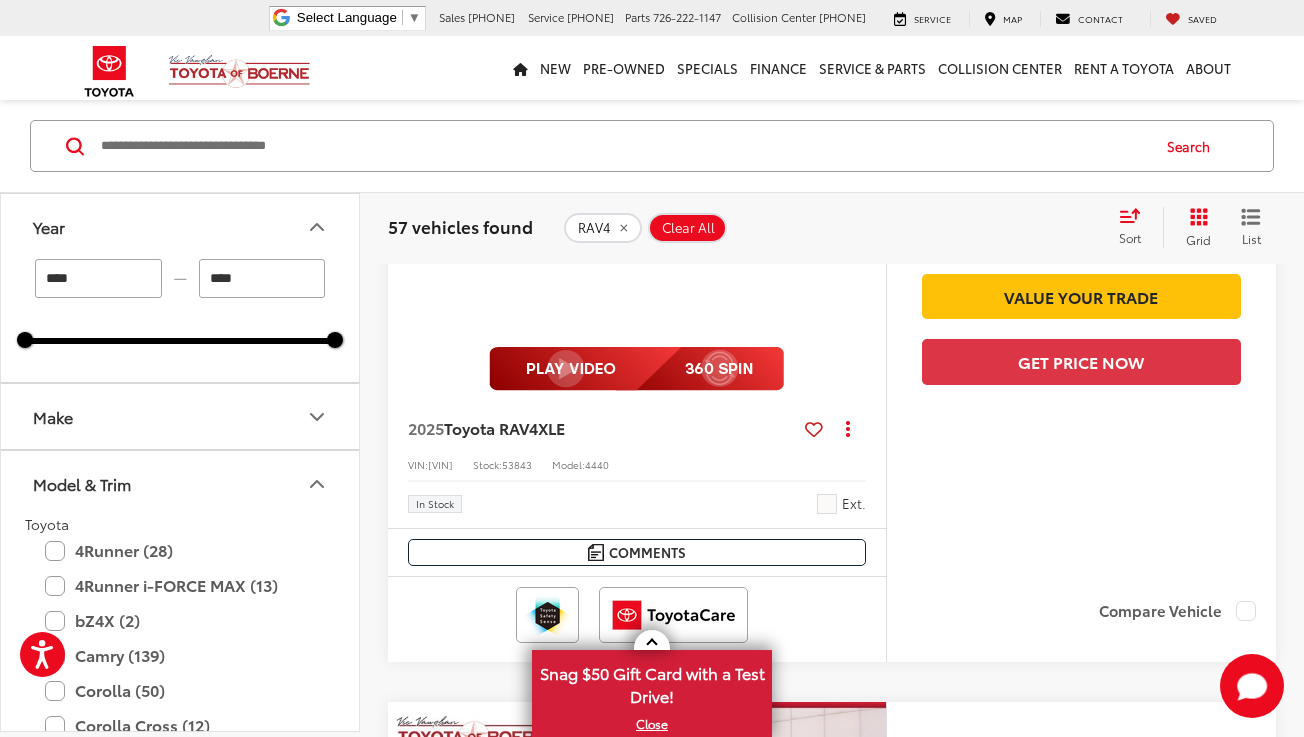 click at bounding box center [865, 146] 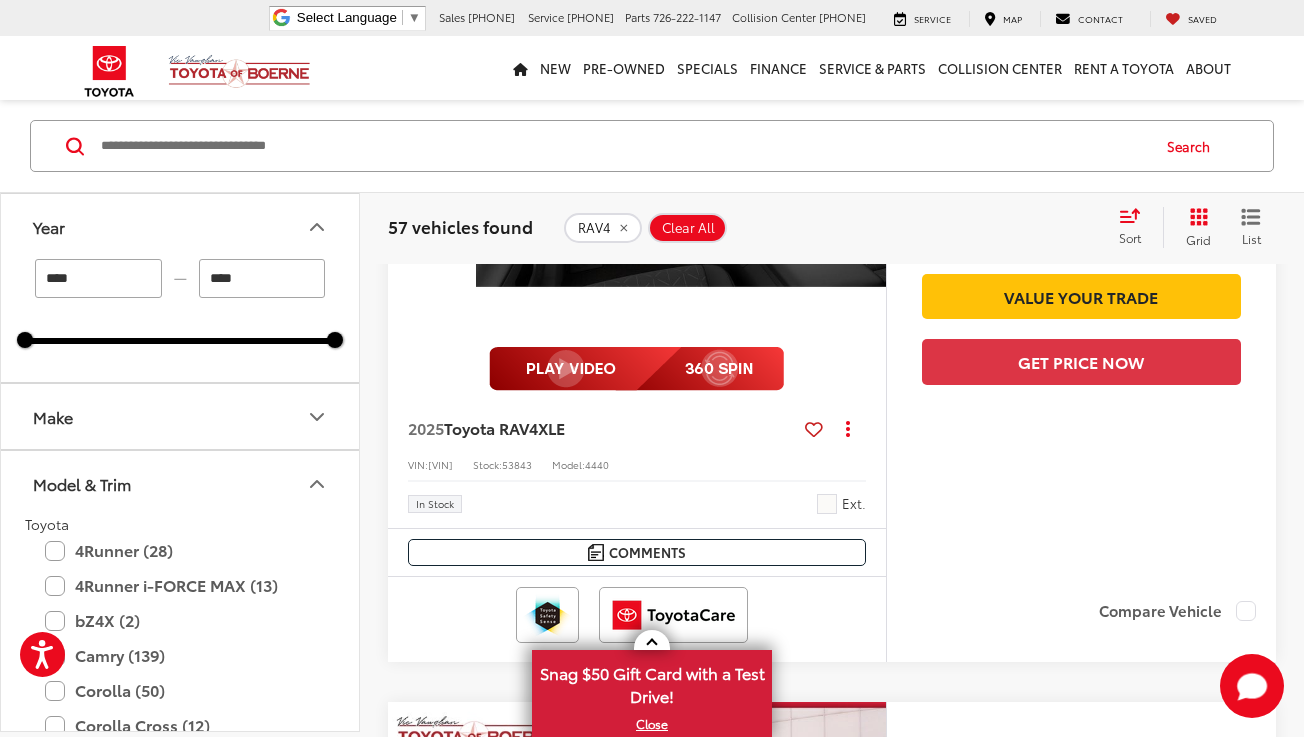 scroll, scrollTop: 0, scrollLeft: 2004, axis: horizontal 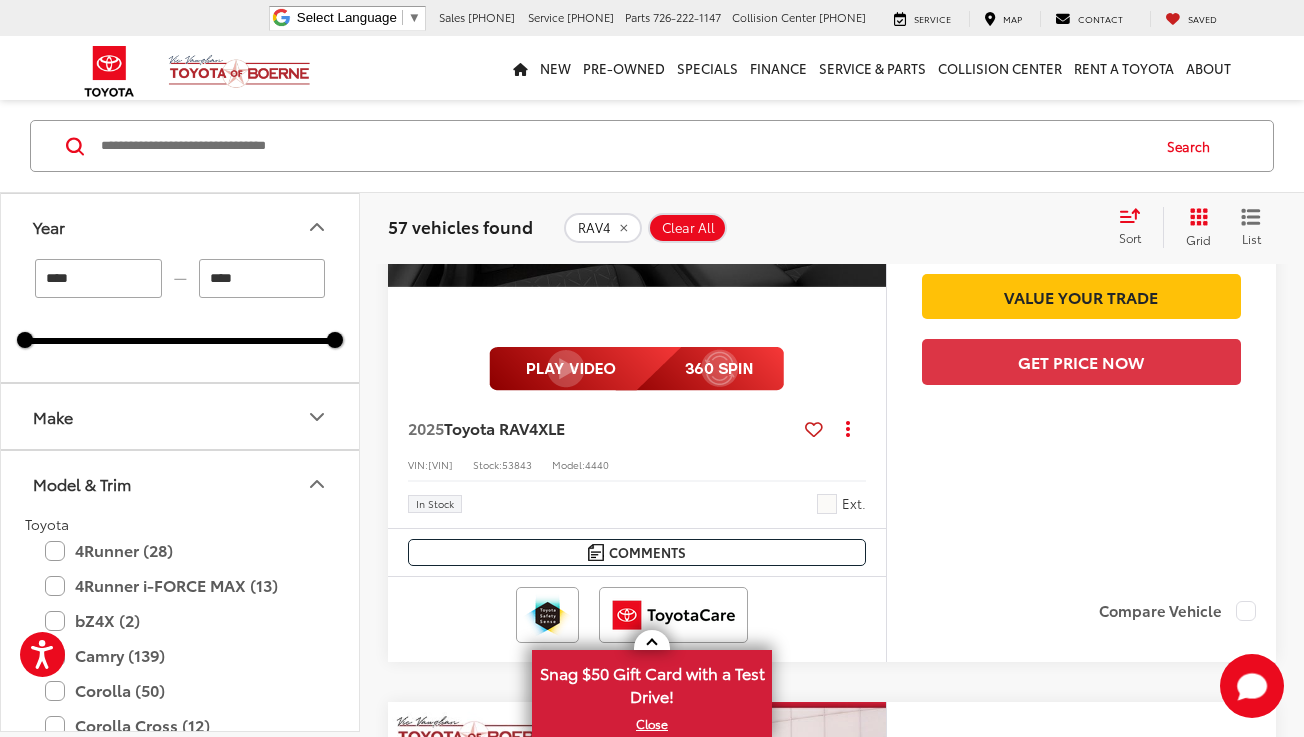 click at bounding box center (865, 146) 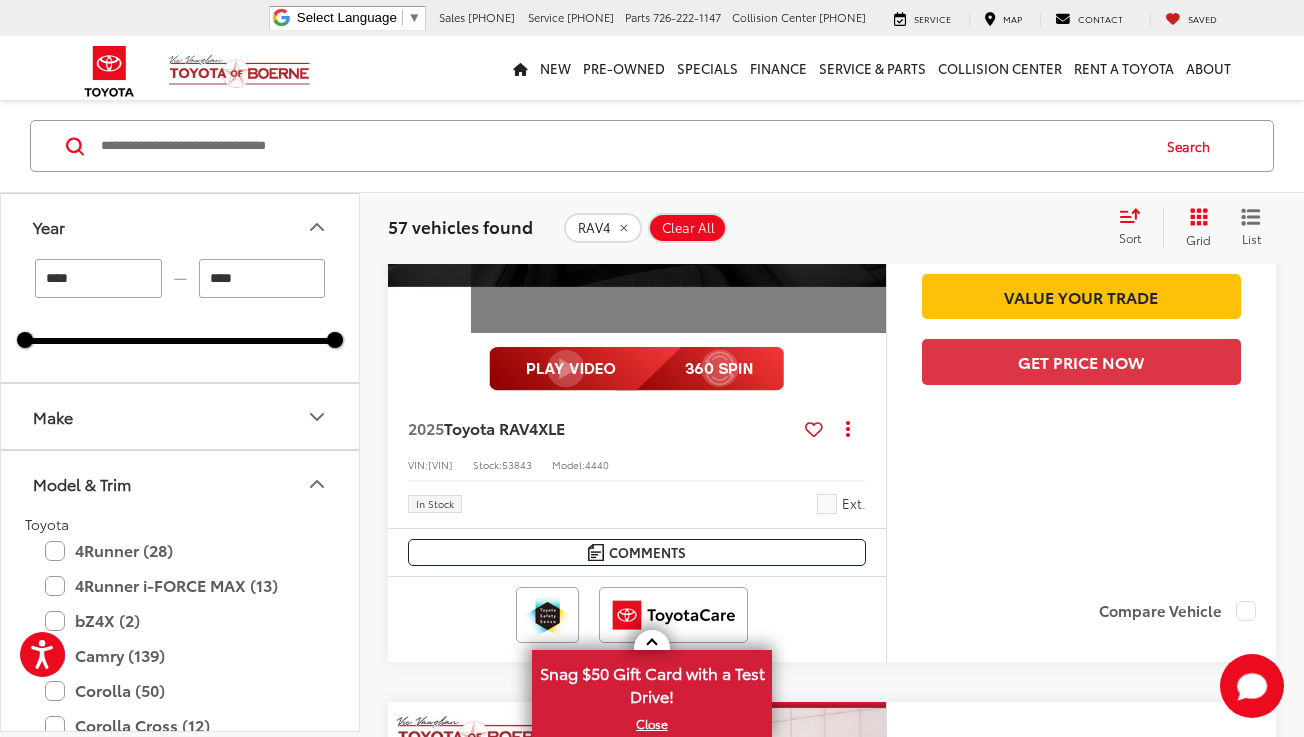 scroll, scrollTop: 0, scrollLeft: 2505, axis: horizontal 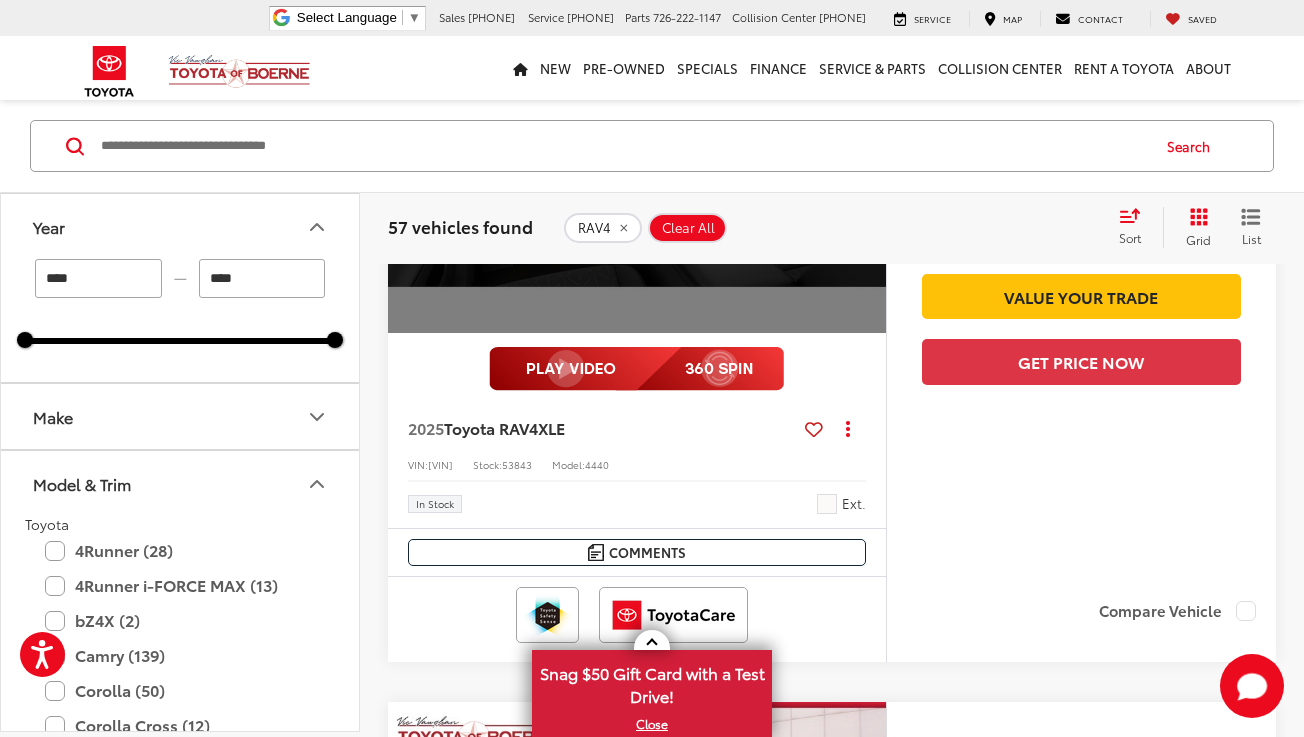 click on "View More" at bounding box center (637, 147) 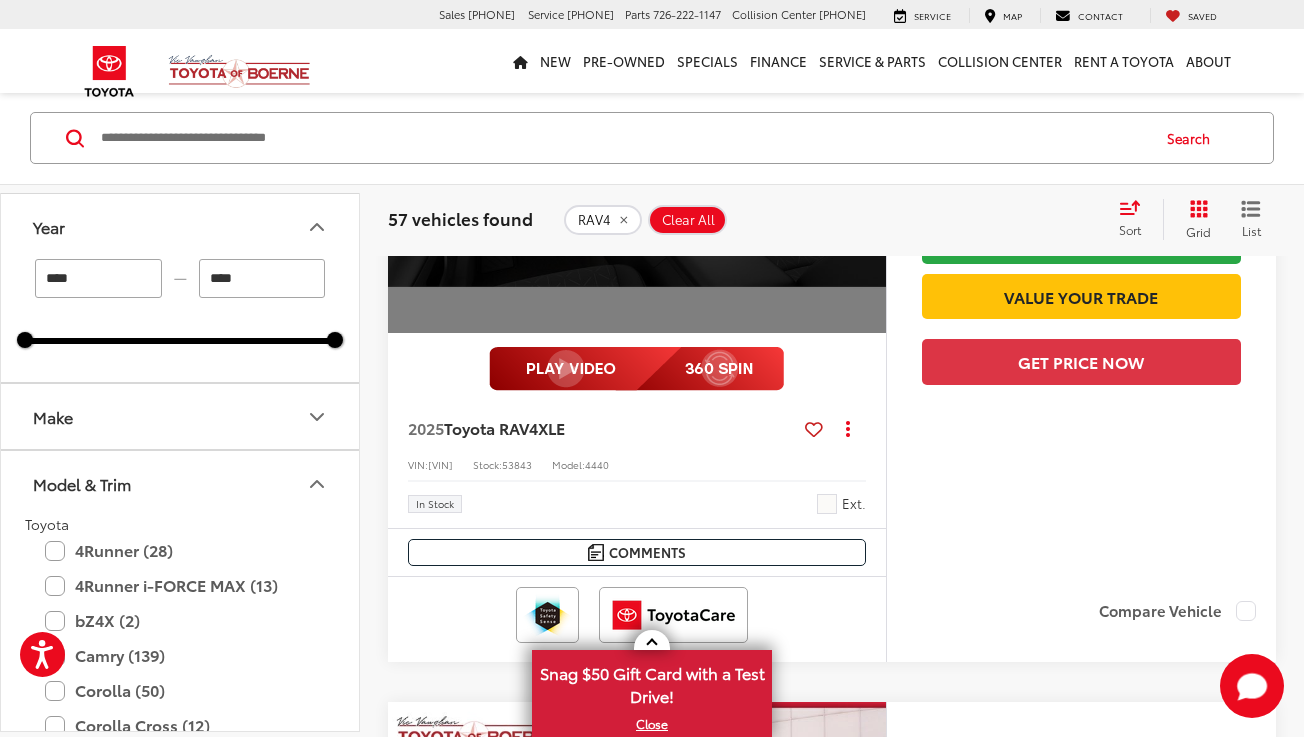 click 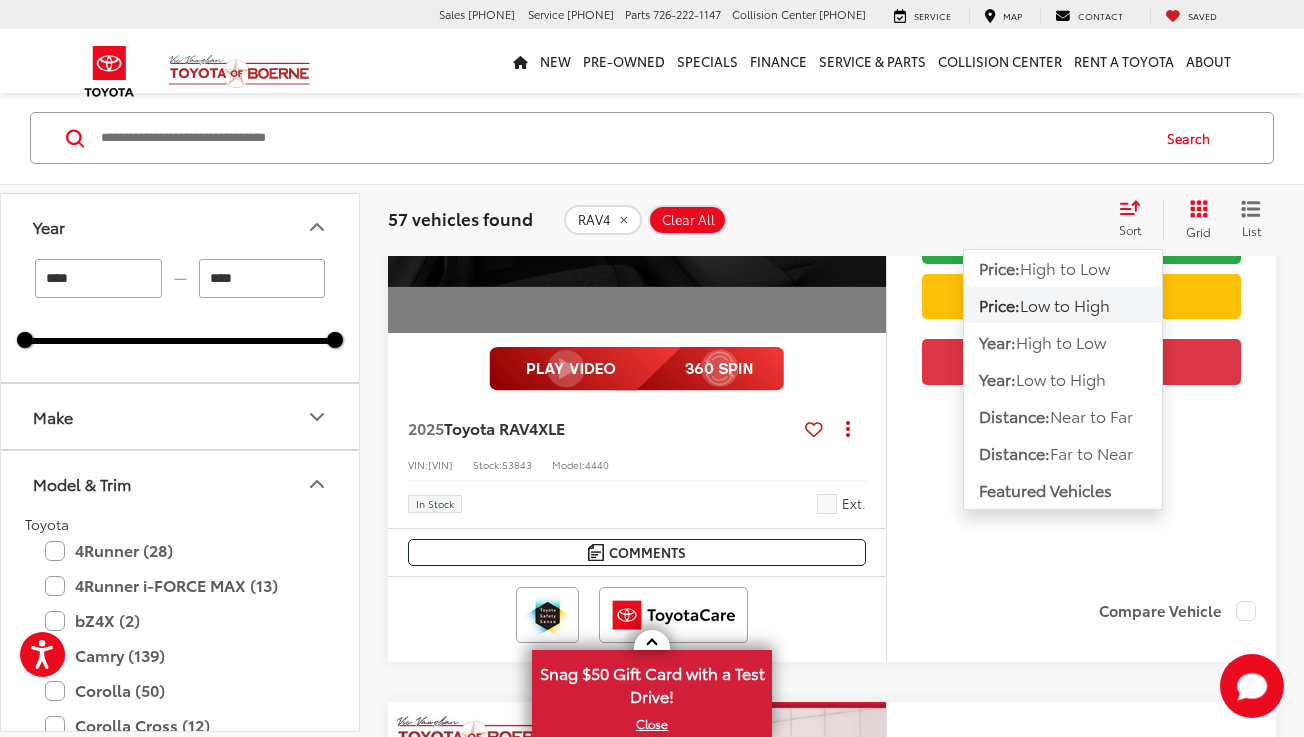 click on "Low to High" at bounding box center (1065, 304) 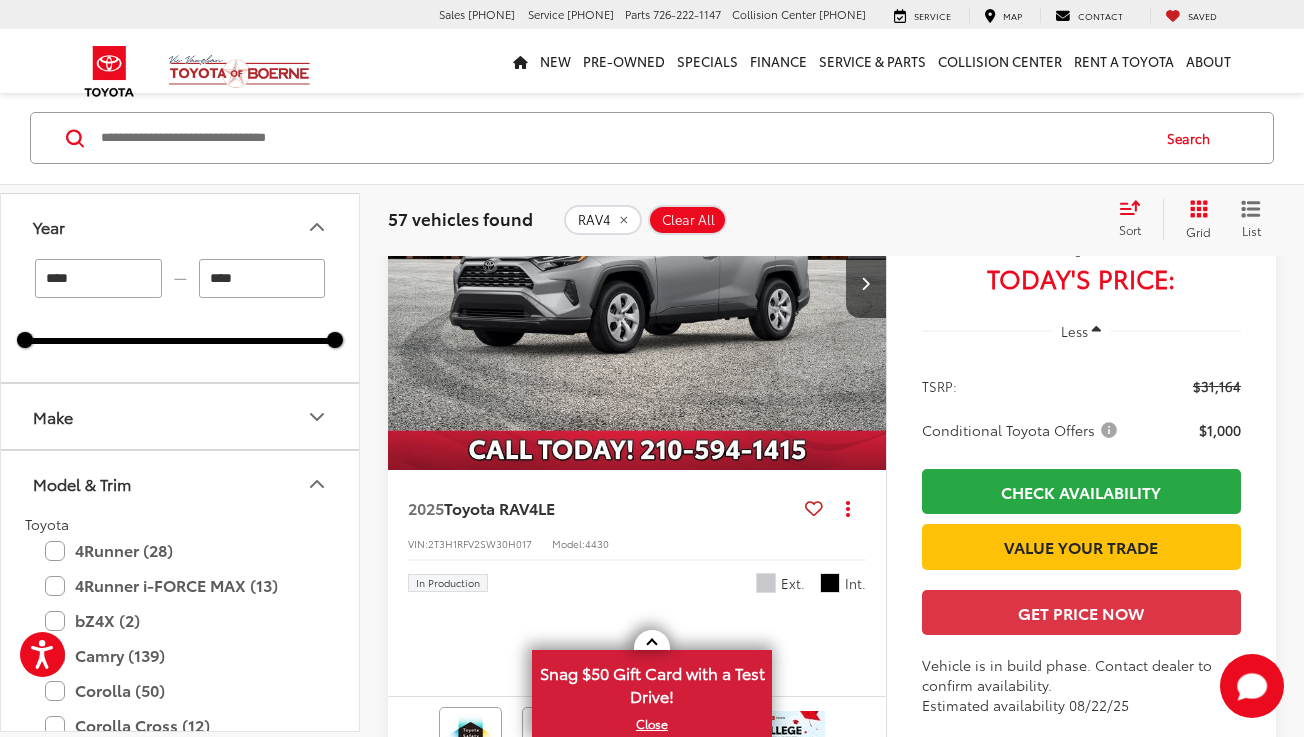 scroll, scrollTop: 167, scrollLeft: 0, axis: vertical 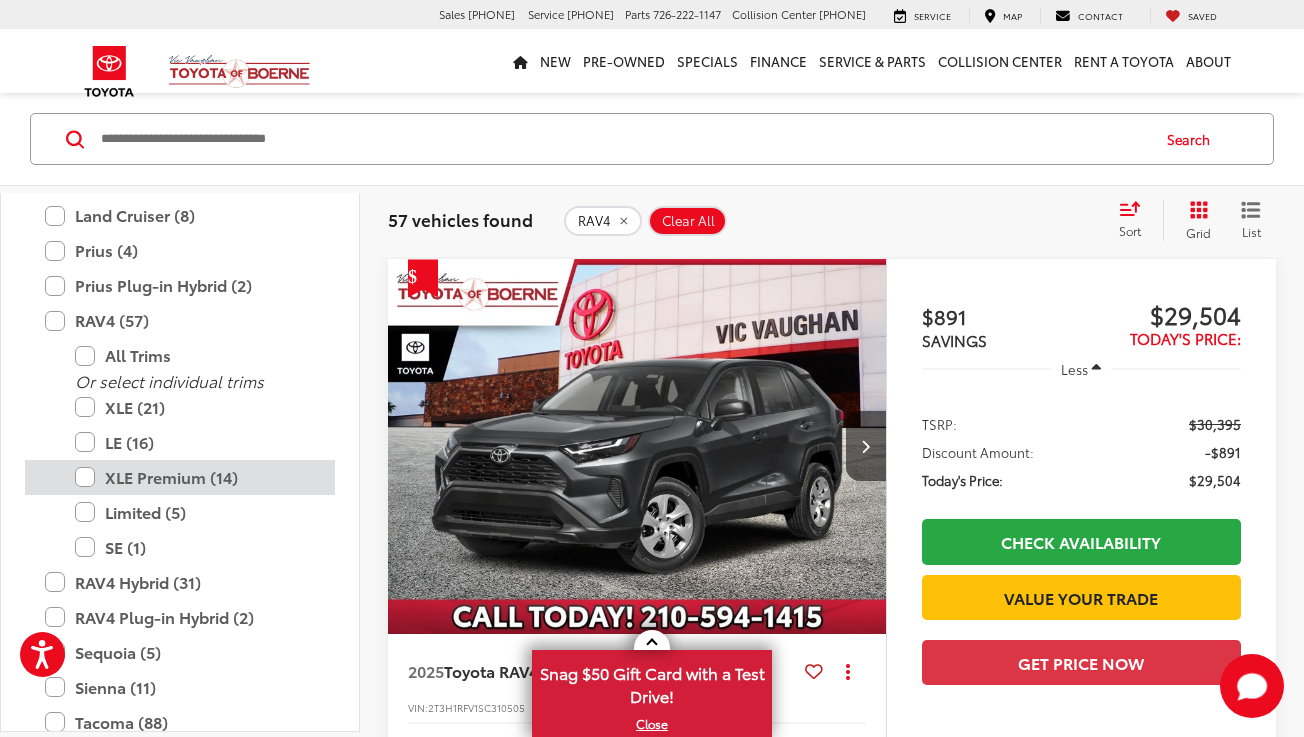 click on "XLE Premium (14)" at bounding box center [195, 477] 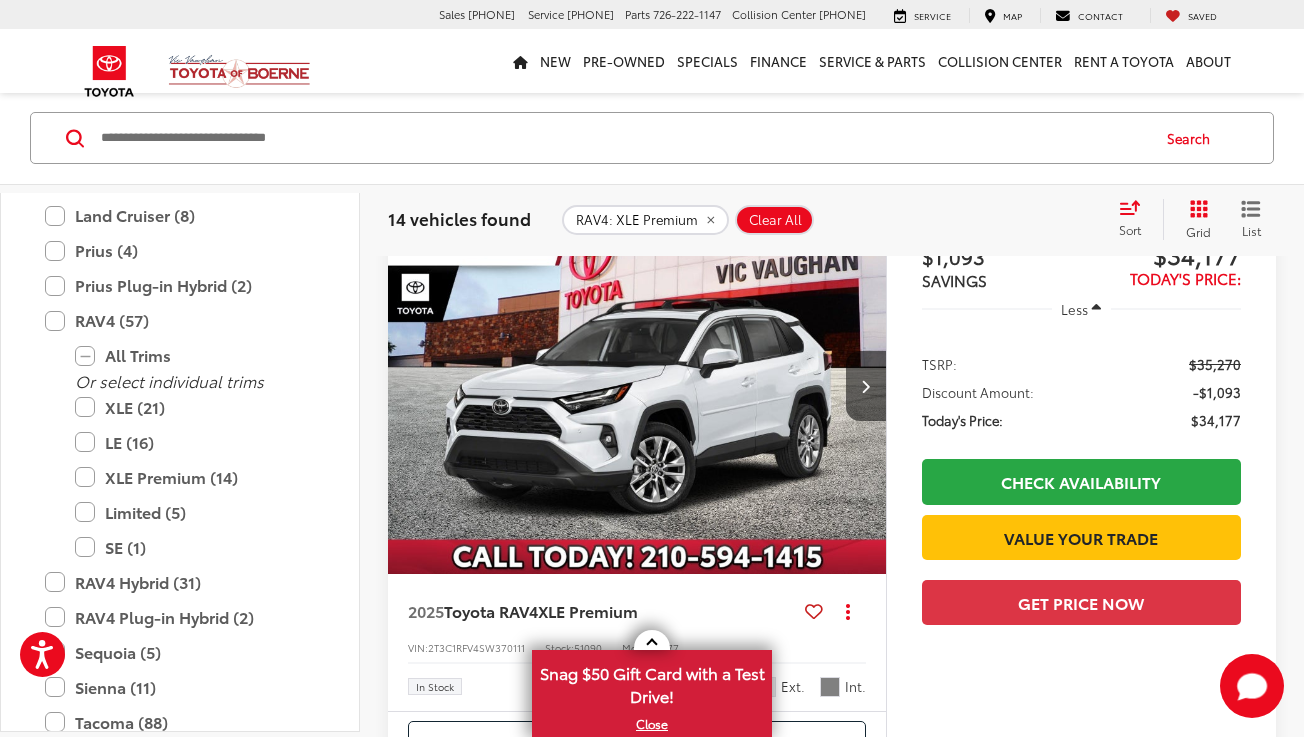scroll, scrollTop: 225, scrollLeft: 0, axis: vertical 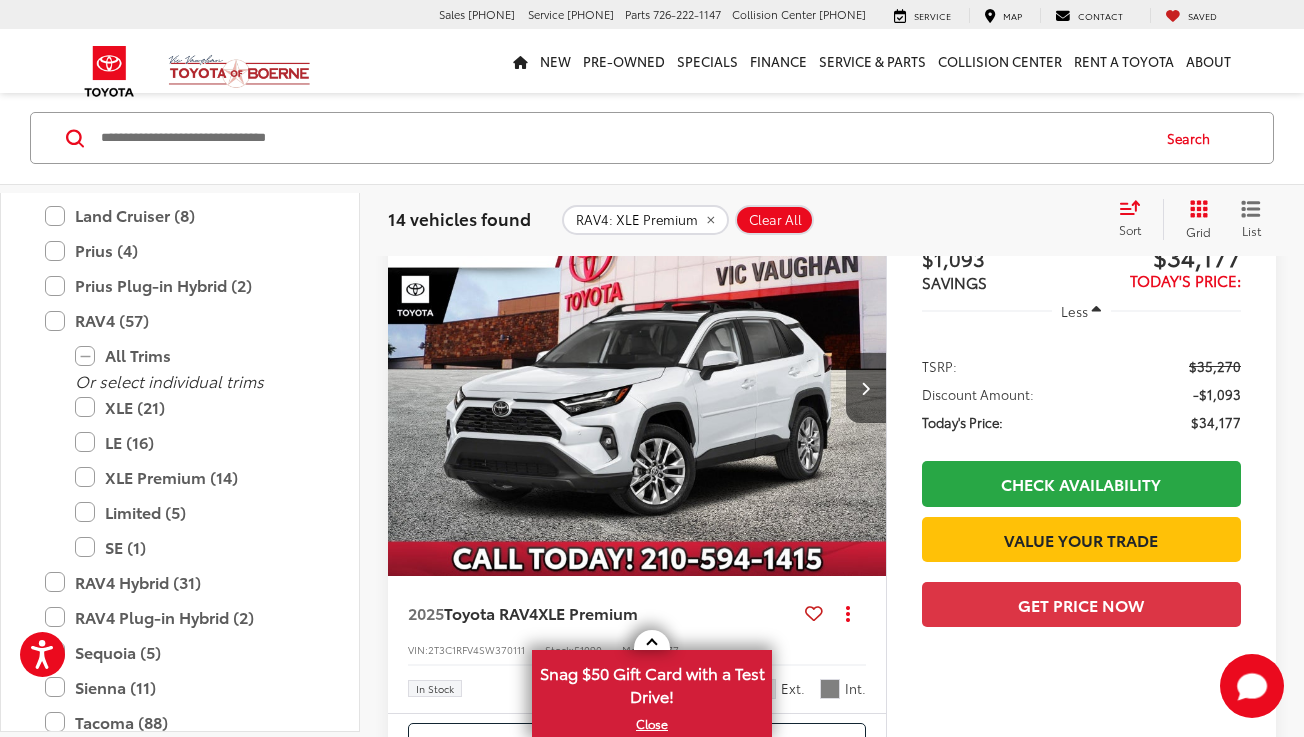 click at bounding box center [637, 389] 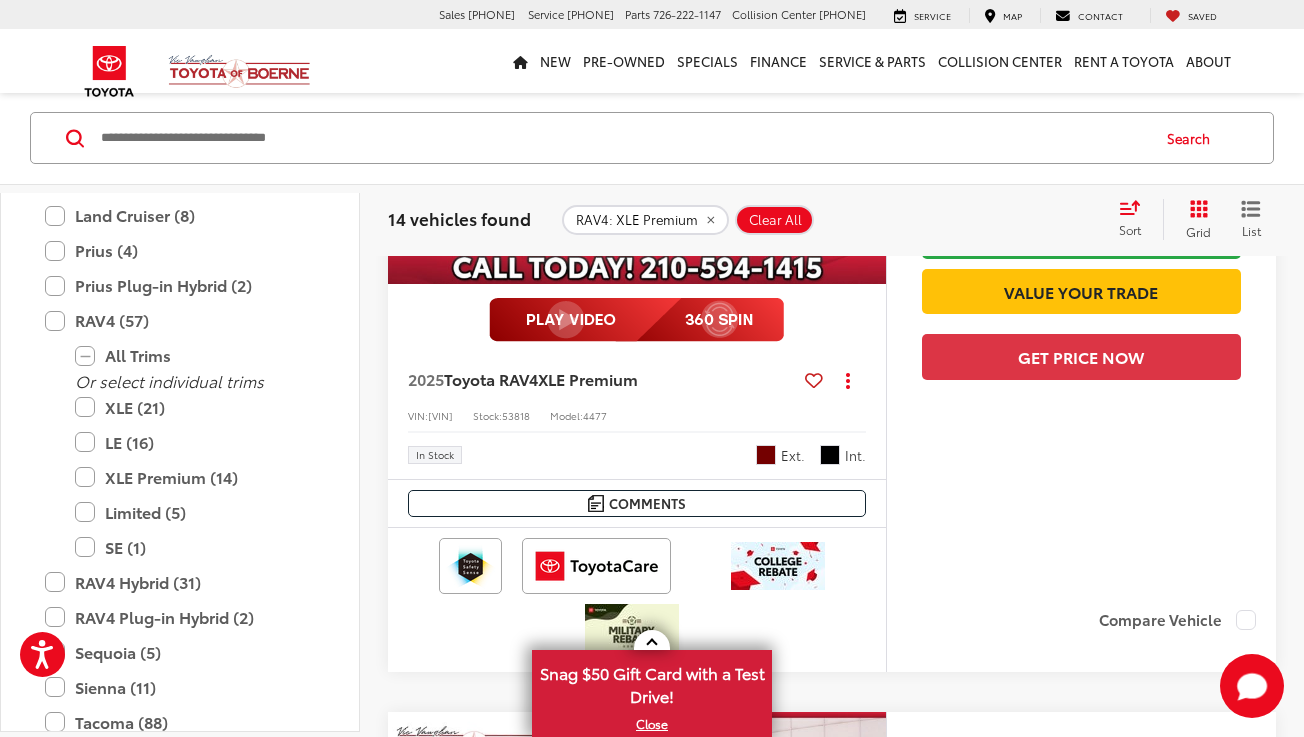 scroll, scrollTop: 2751, scrollLeft: 0, axis: vertical 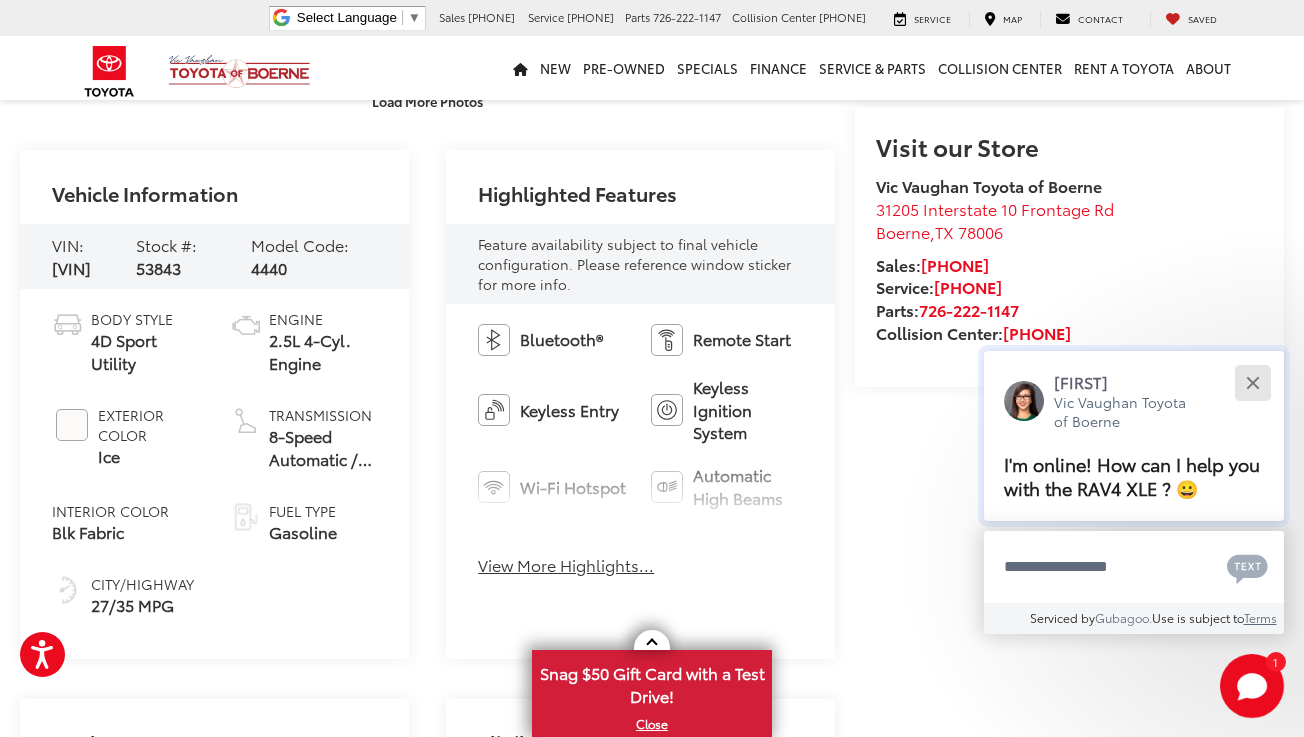 click at bounding box center [1252, 382] 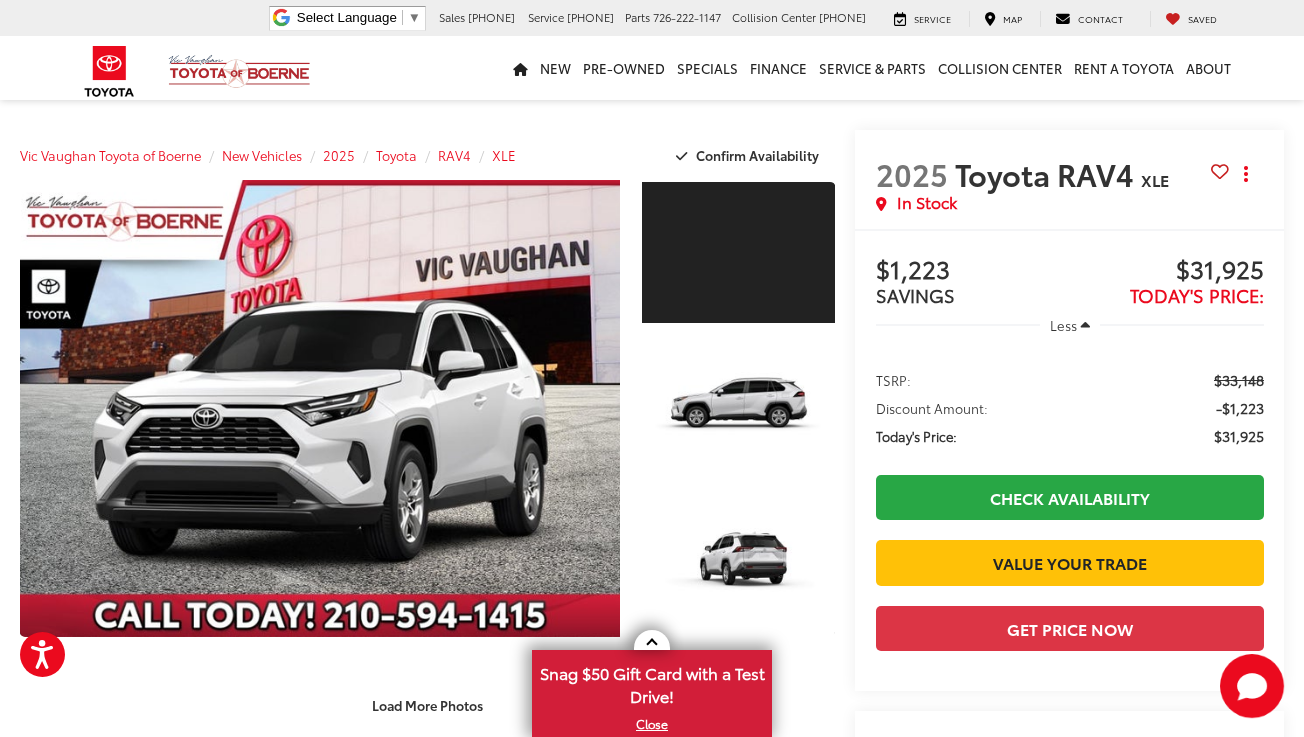 scroll, scrollTop: -1, scrollLeft: 0, axis: vertical 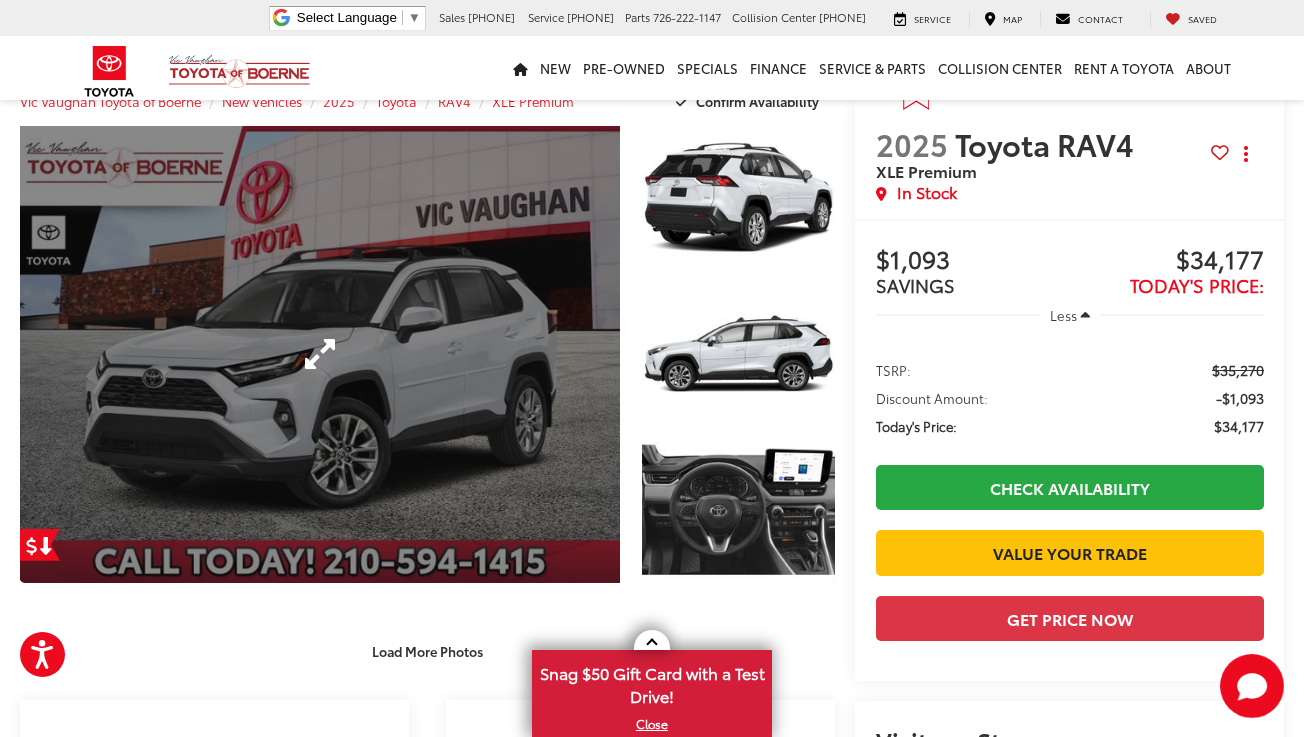 click at bounding box center [320, 354] 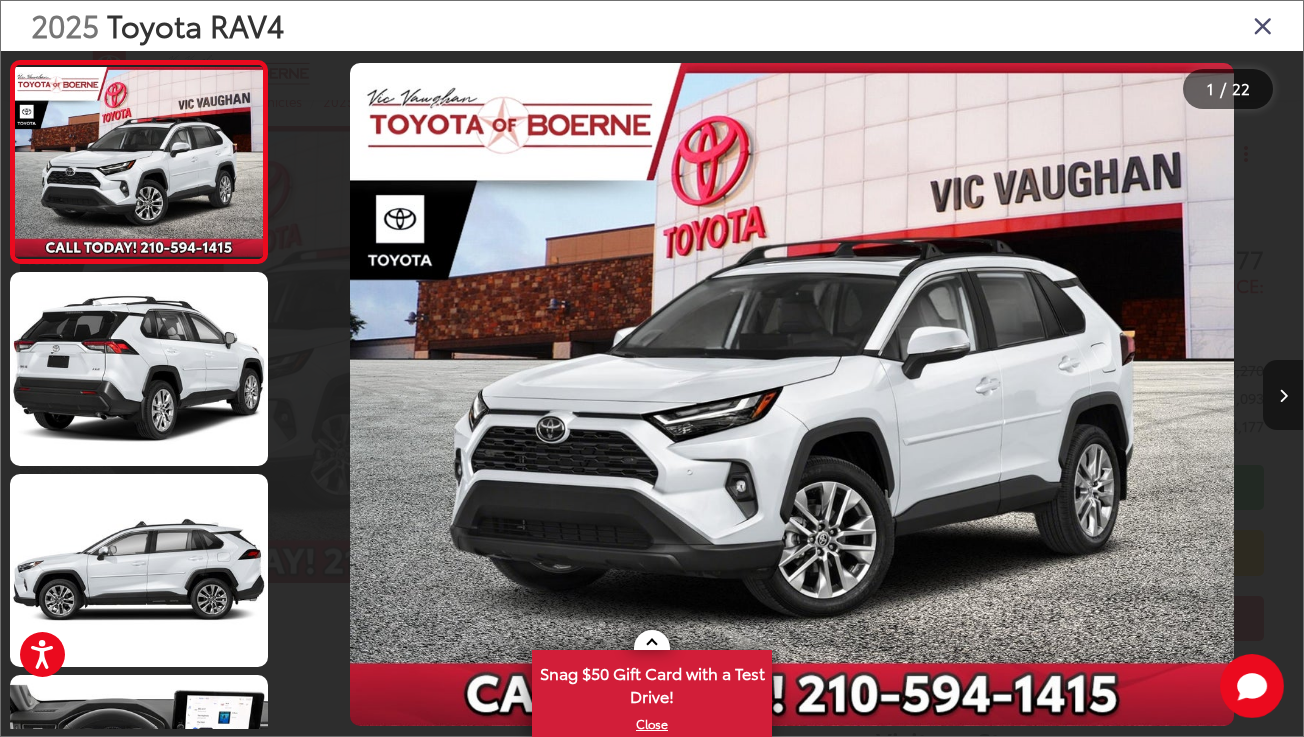 click at bounding box center [1283, 396] 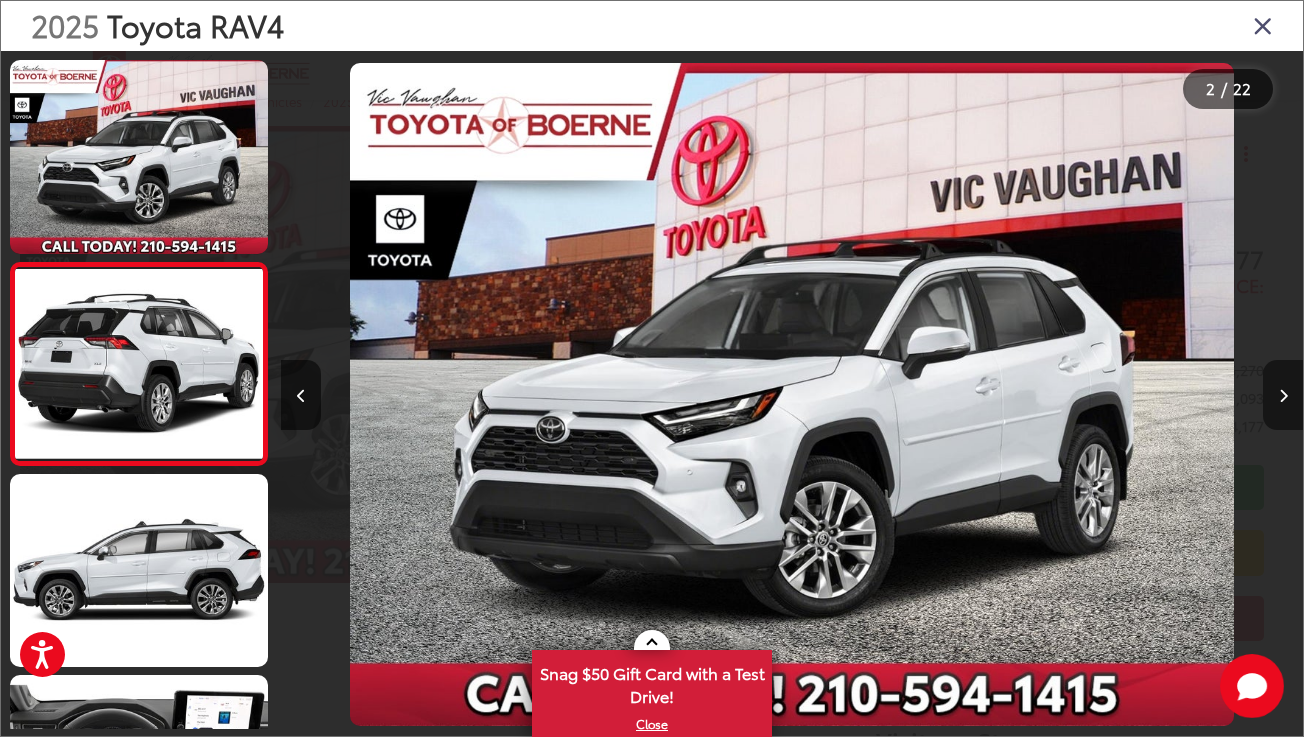 scroll, scrollTop: 27, scrollLeft: 0, axis: vertical 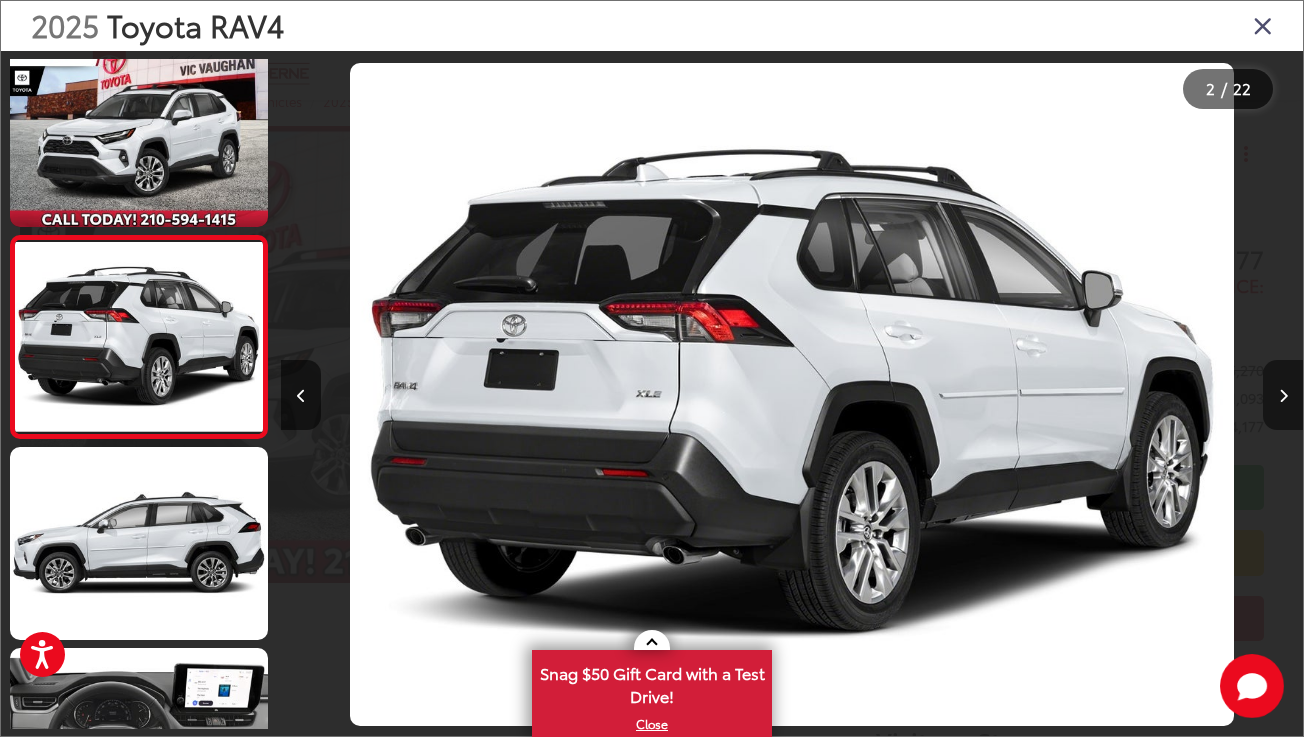 click at bounding box center (1283, 396) 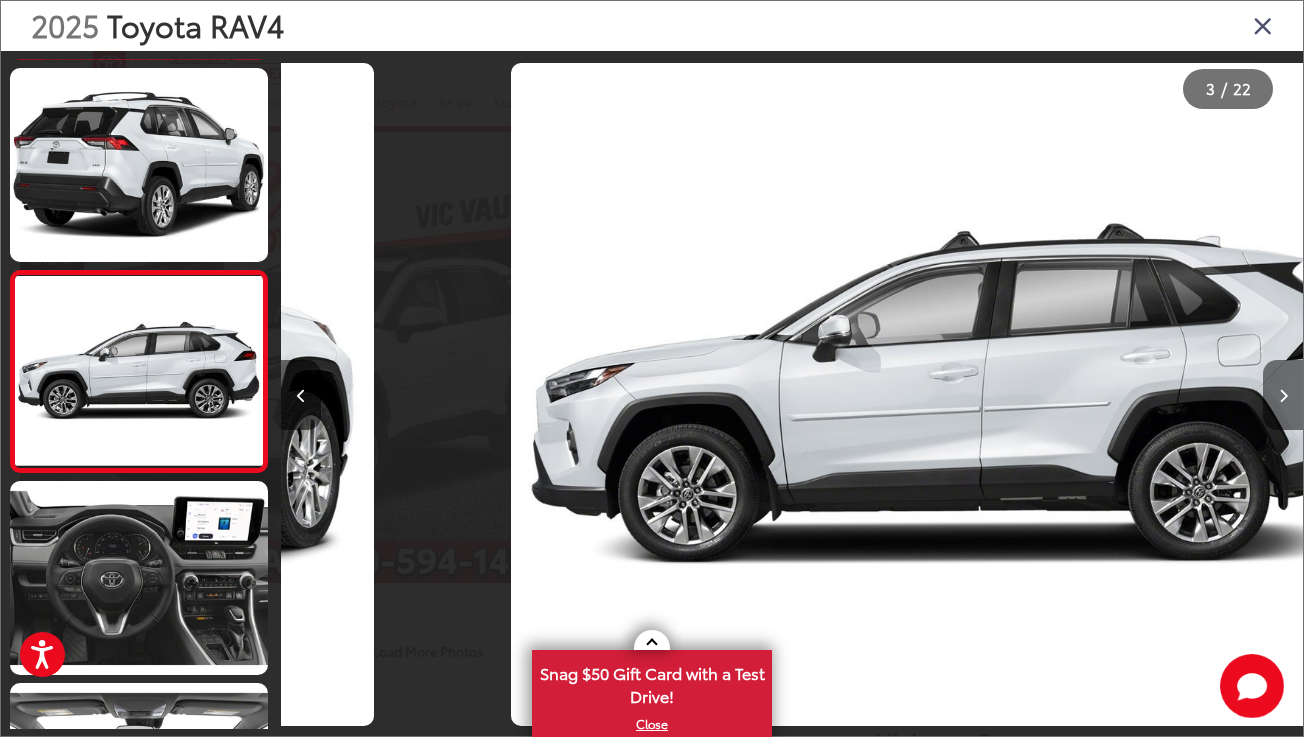scroll, scrollTop: 229, scrollLeft: 0, axis: vertical 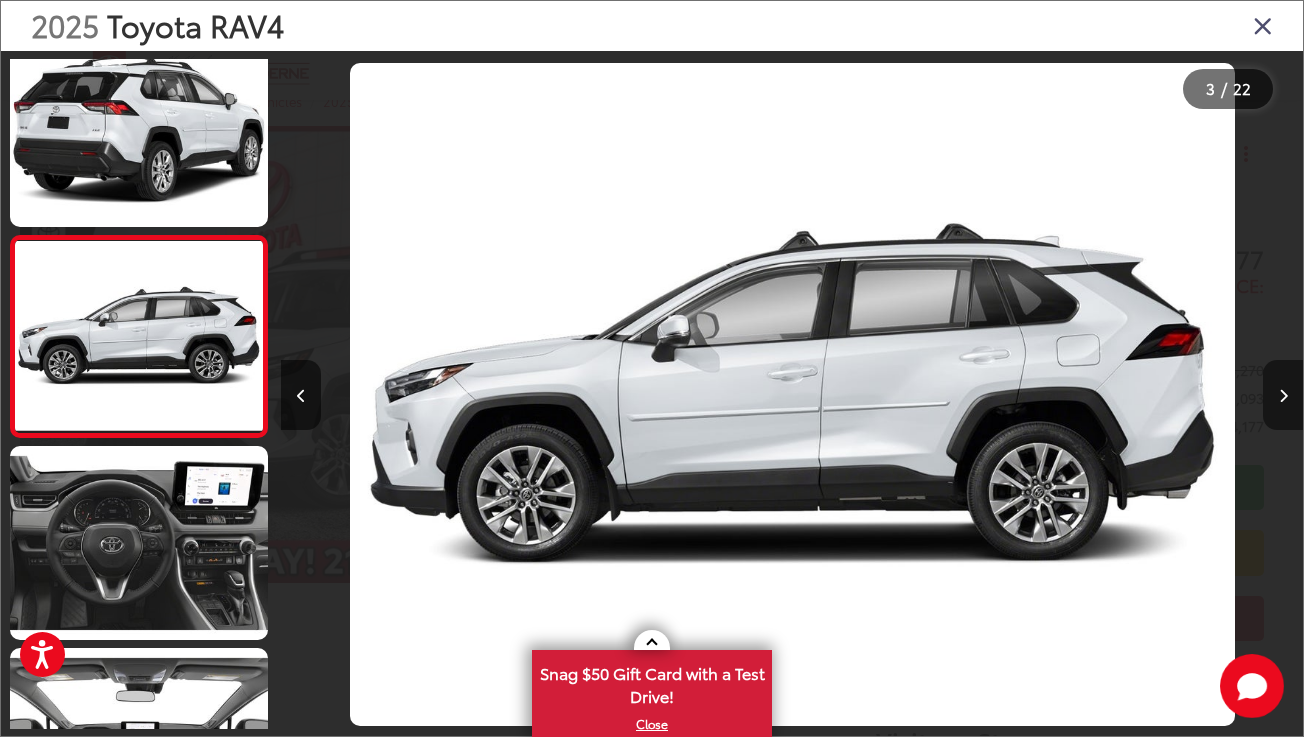 click at bounding box center (1283, 396) 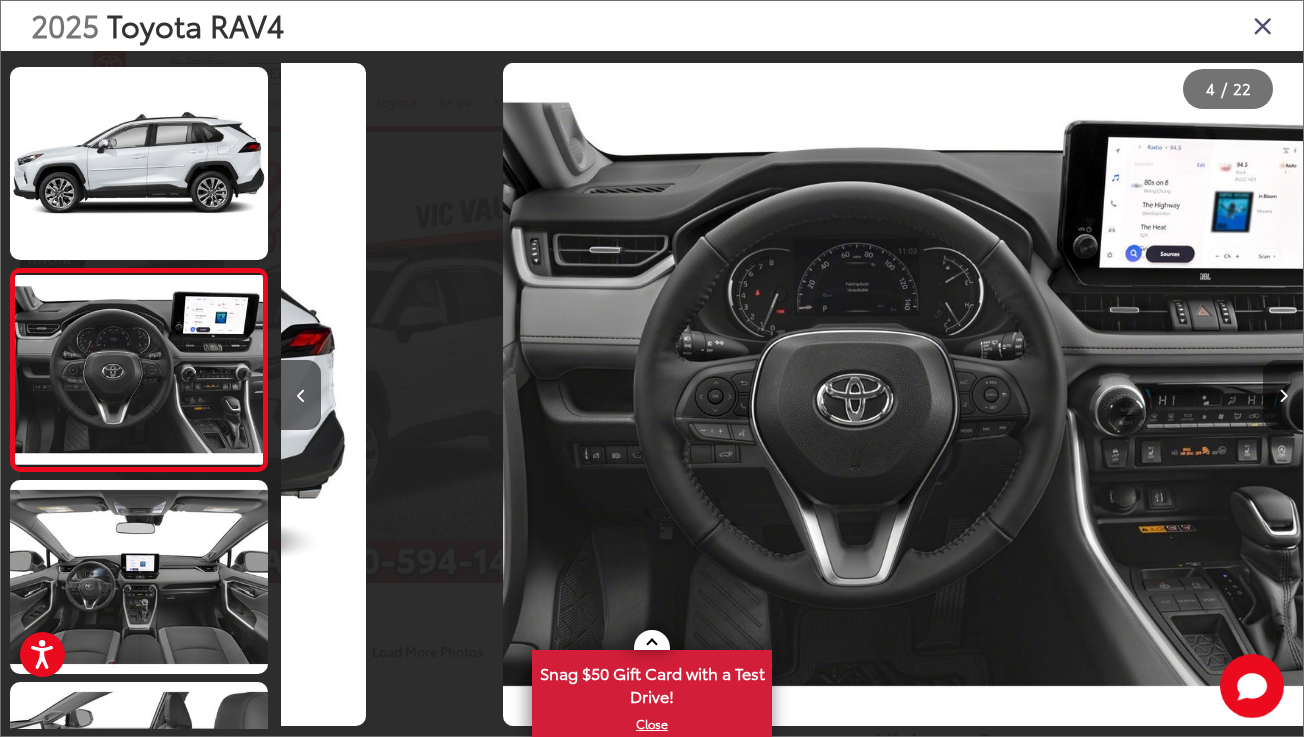 scroll, scrollTop: 430, scrollLeft: 0, axis: vertical 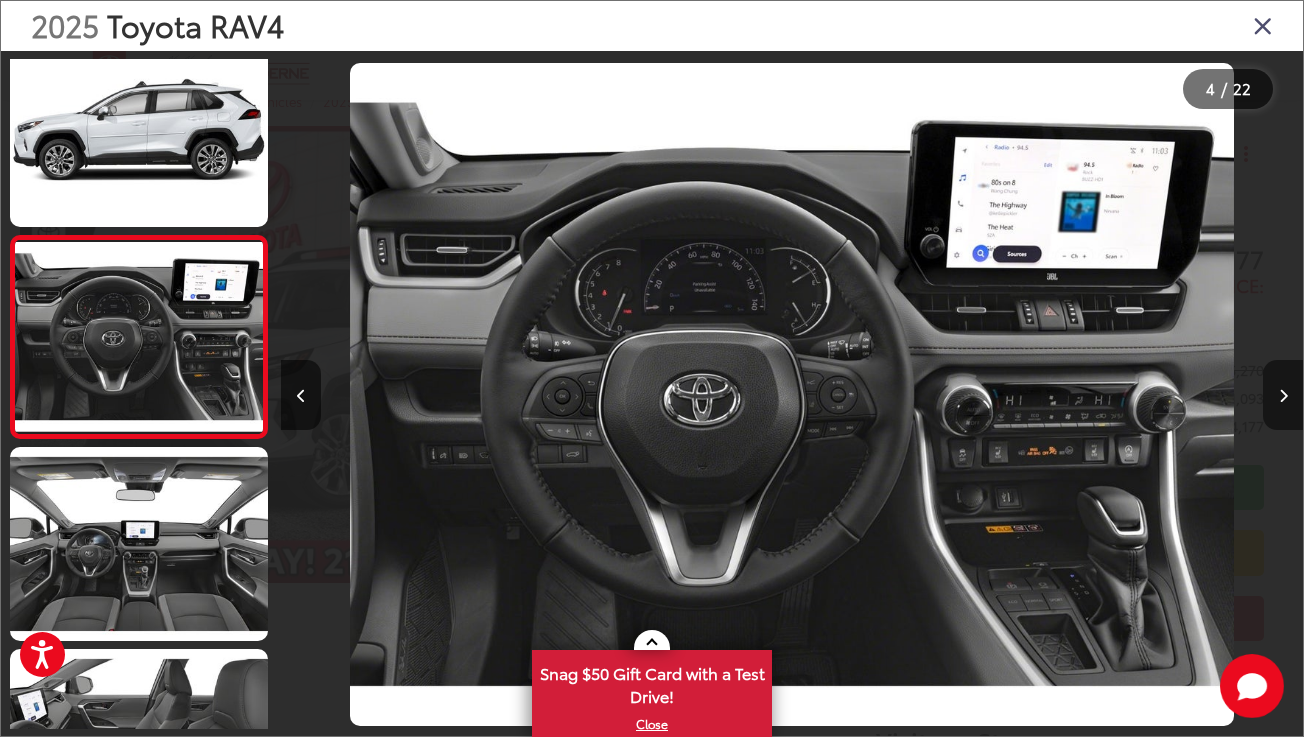 click at bounding box center [1283, 396] 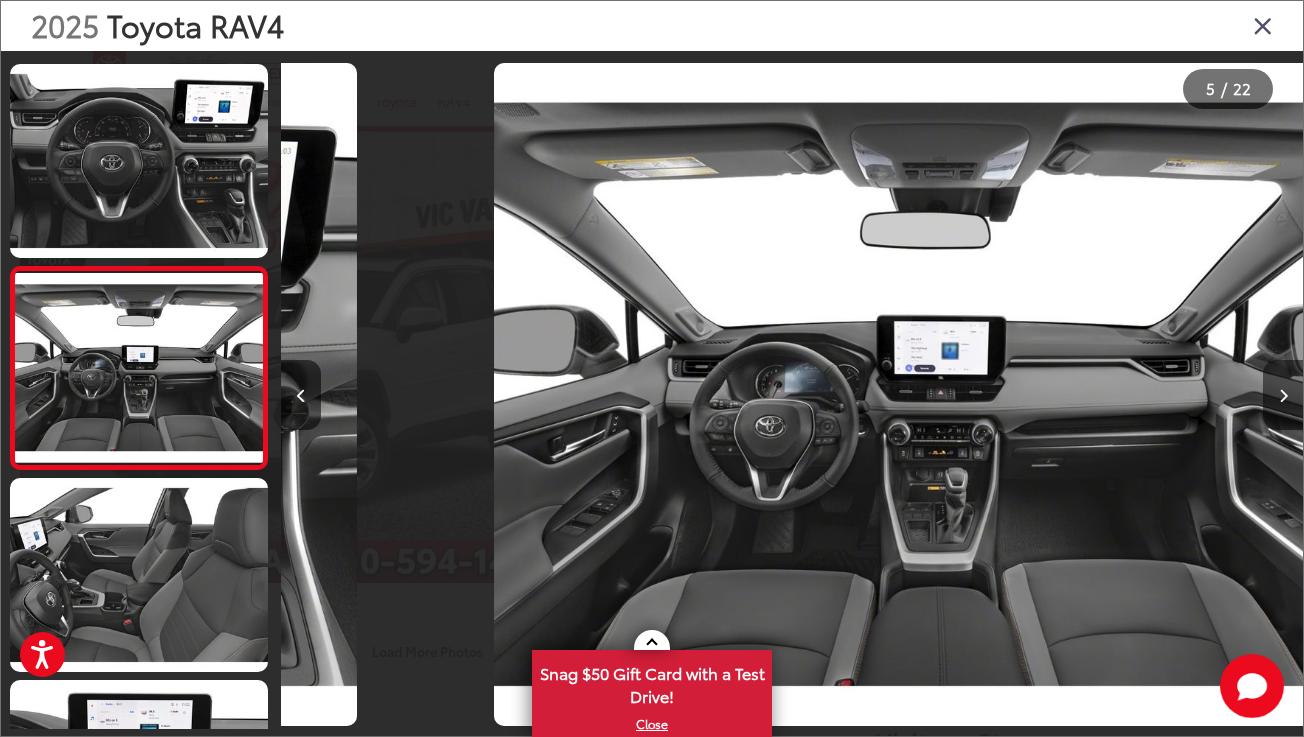scroll, scrollTop: 632, scrollLeft: 0, axis: vertical 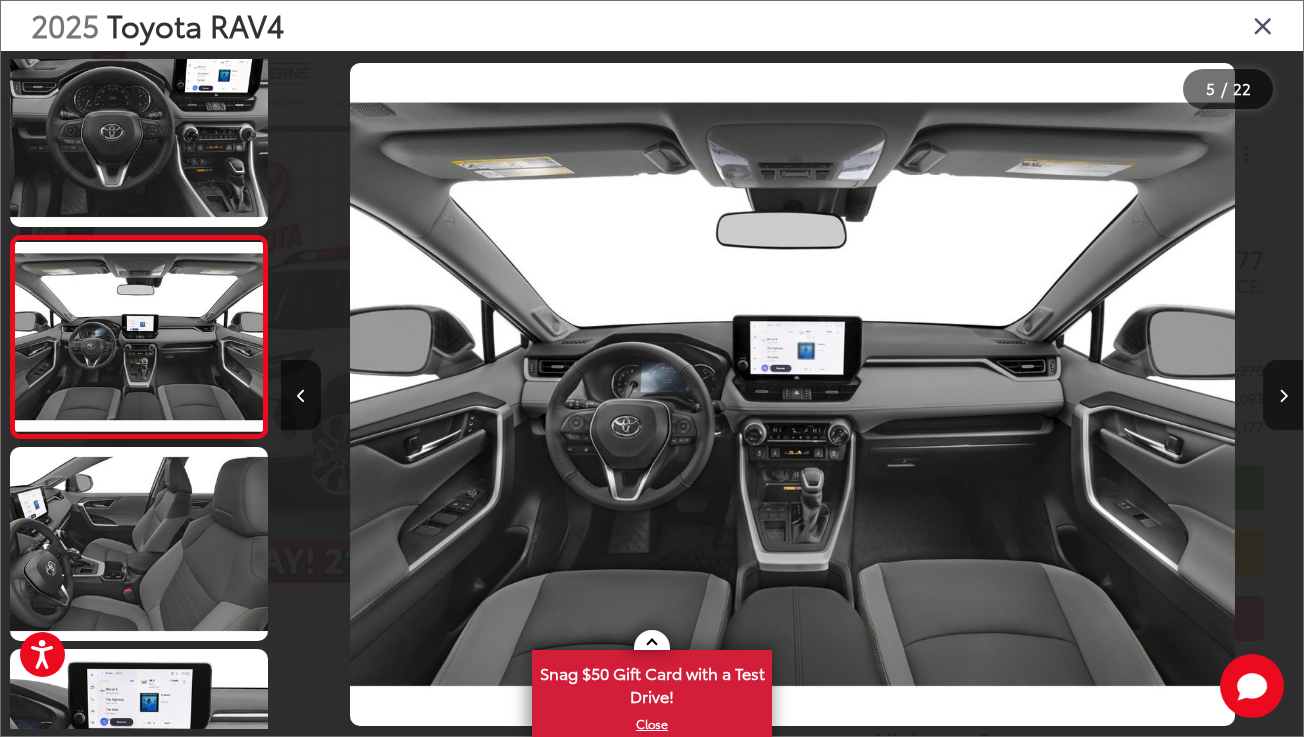 click at bounding box center [1283, 396] 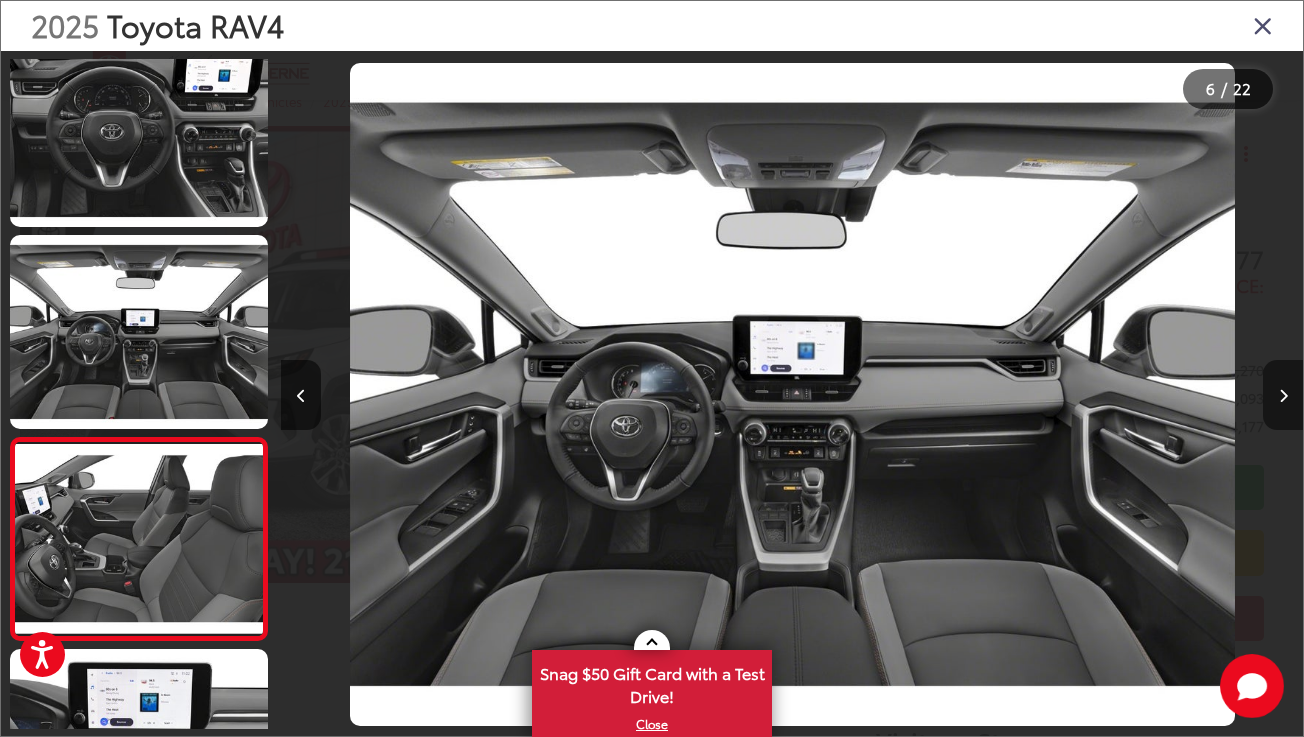scroll, scrollTop: 0, scrollLeft: 5108, axis: horizontal 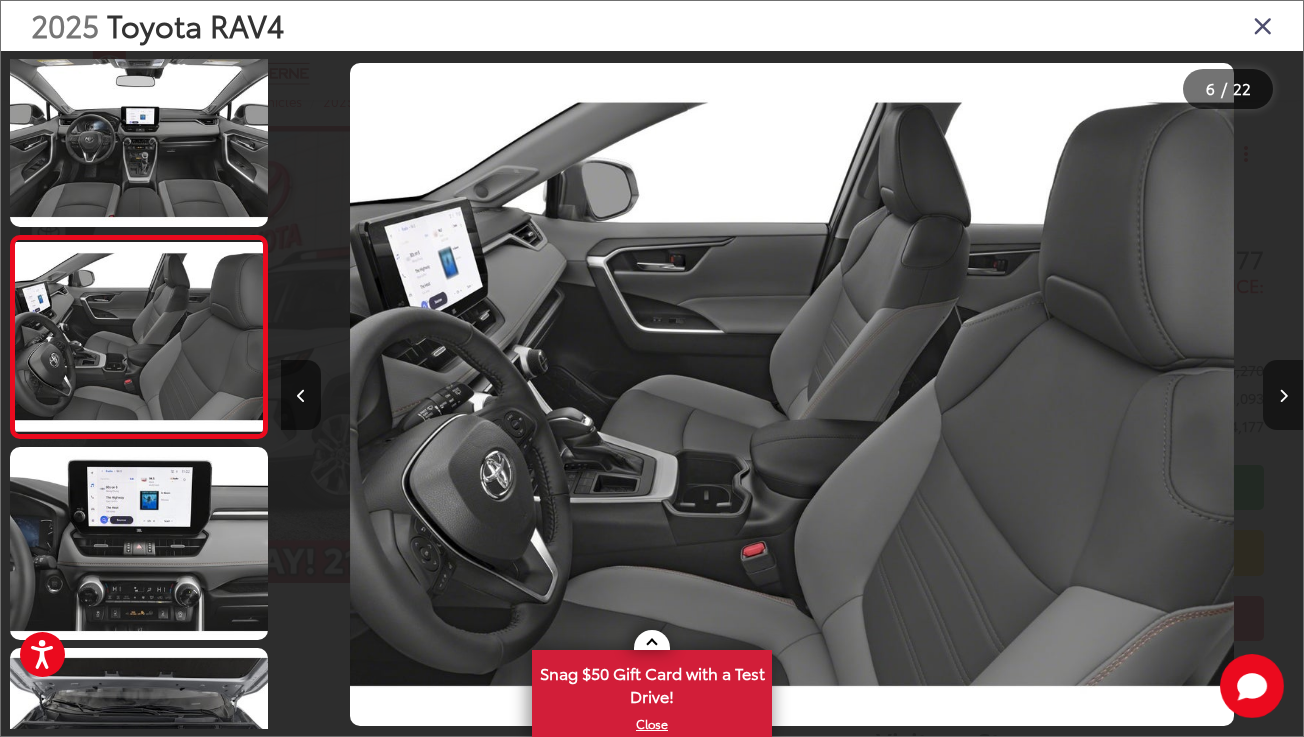 click at bounding box center [1283, 396] 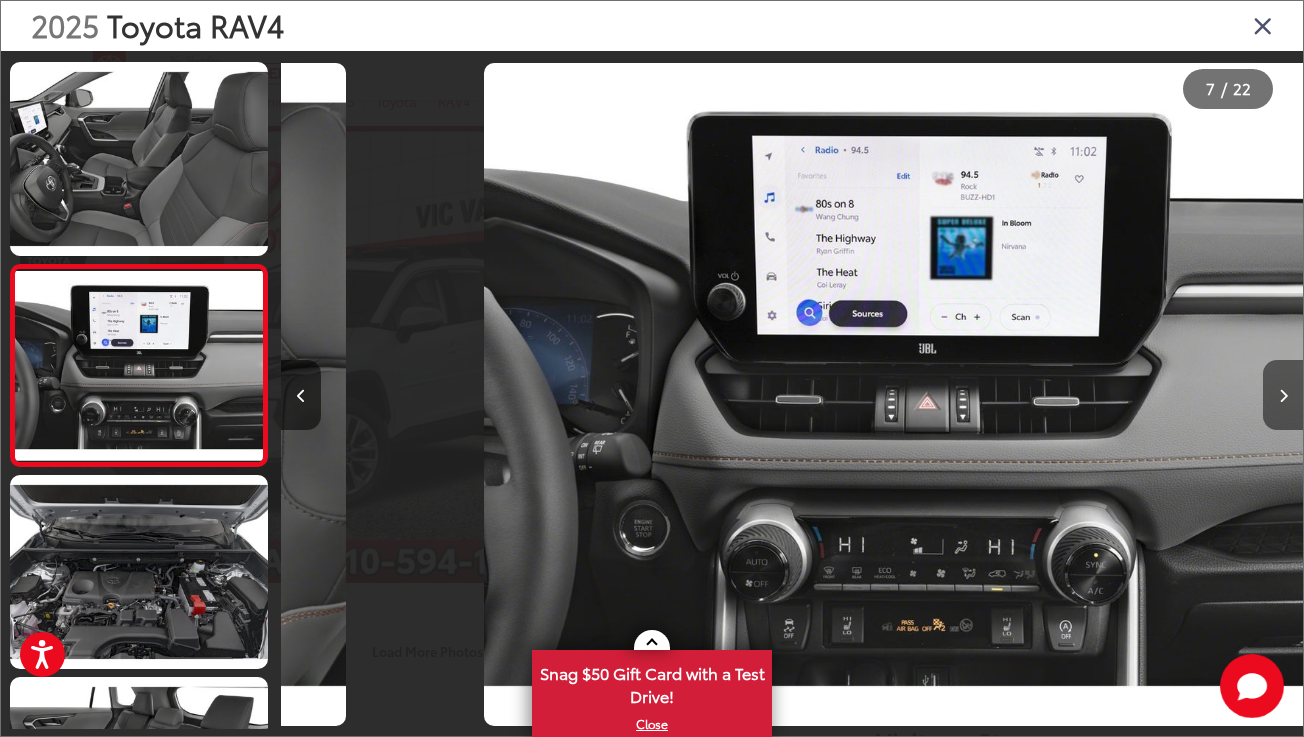 scroll, scrollTop: 1035, scrollLeft: 0, axis: vertical 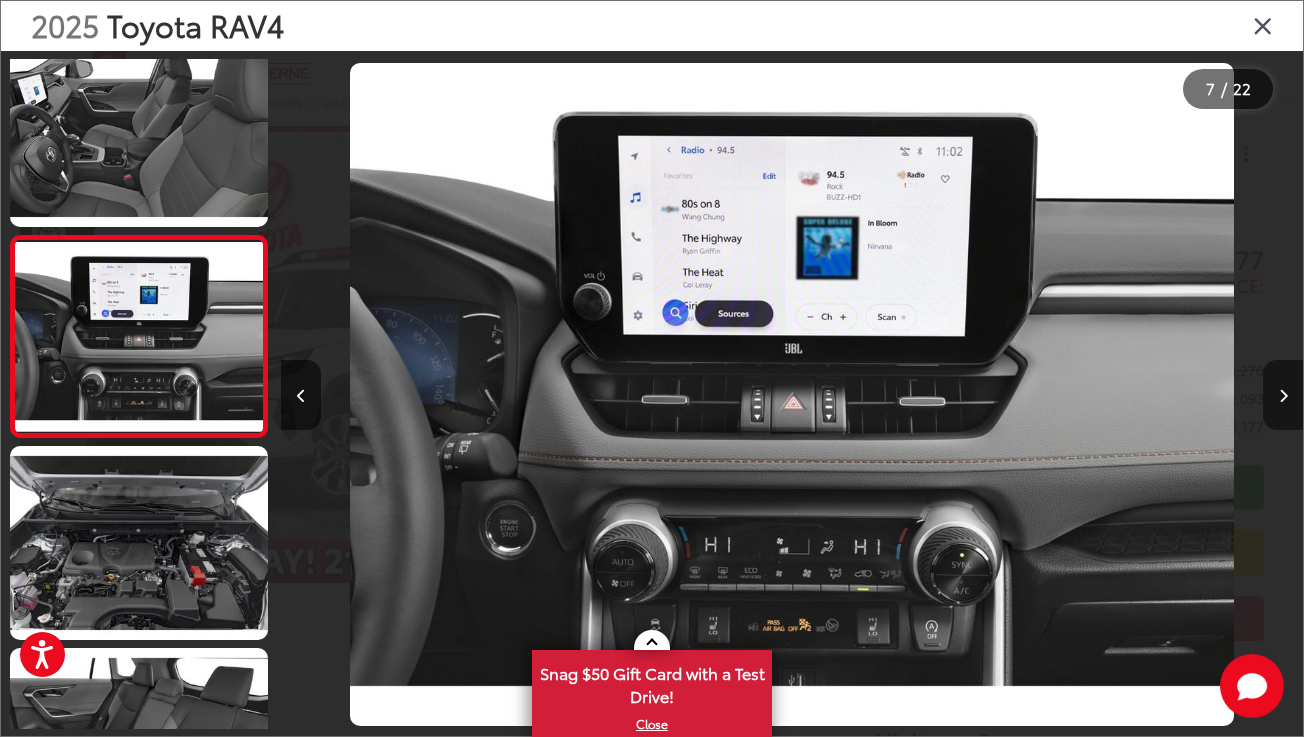 click at bounding box center [1283, 395] 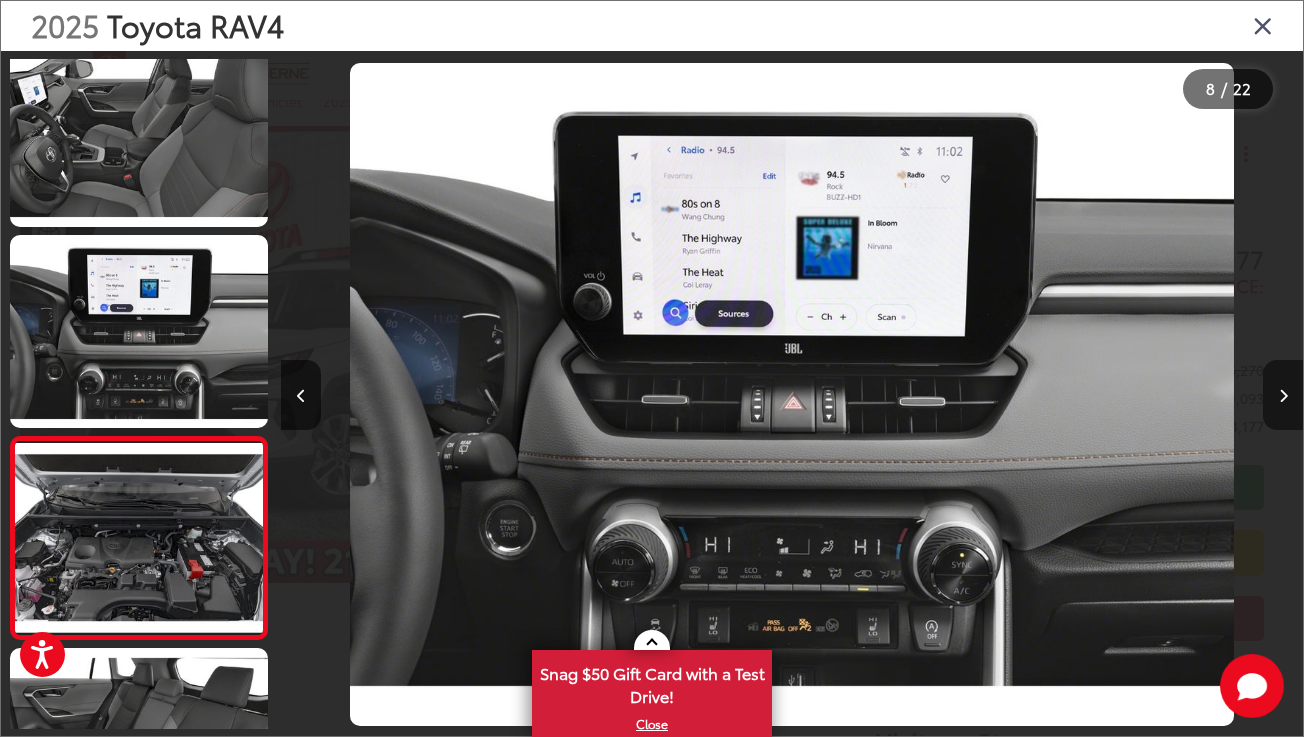 scroll, scrollTop: 1237, scrollLeft: 0, axis: vertical 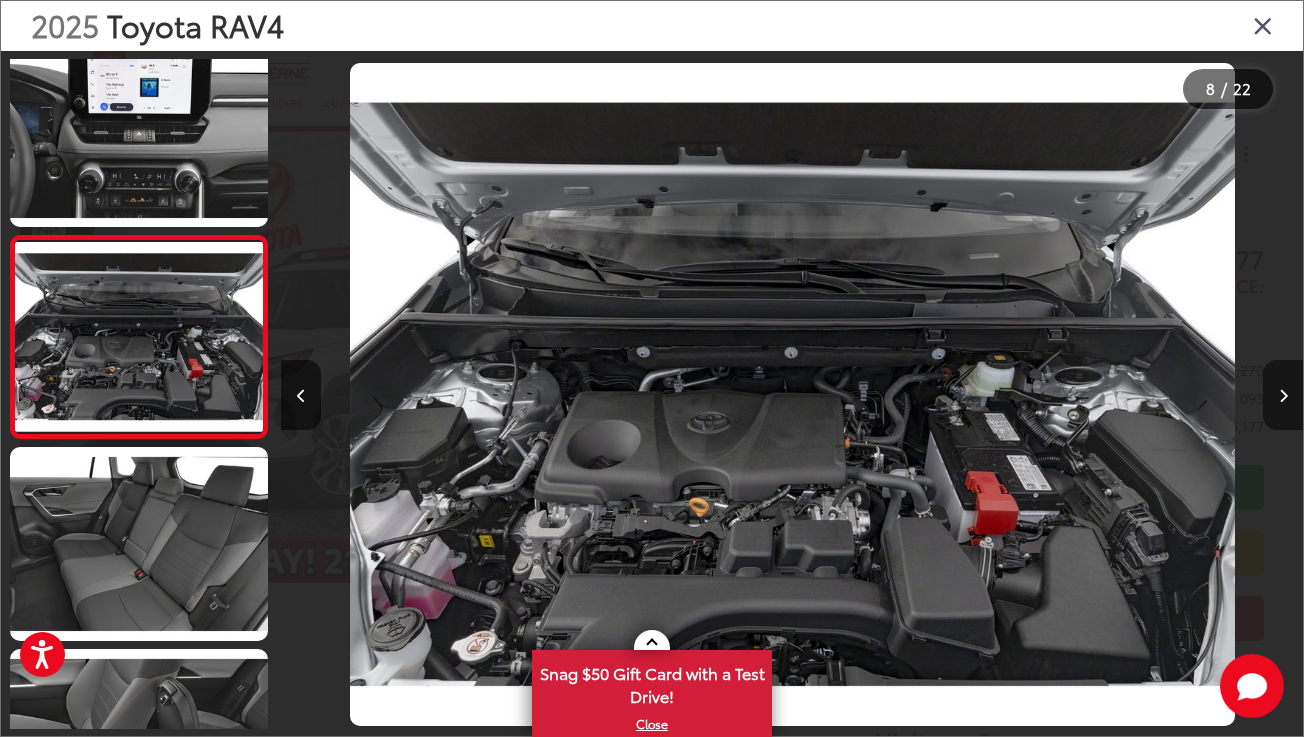 click at bounding box center (1283, 395) 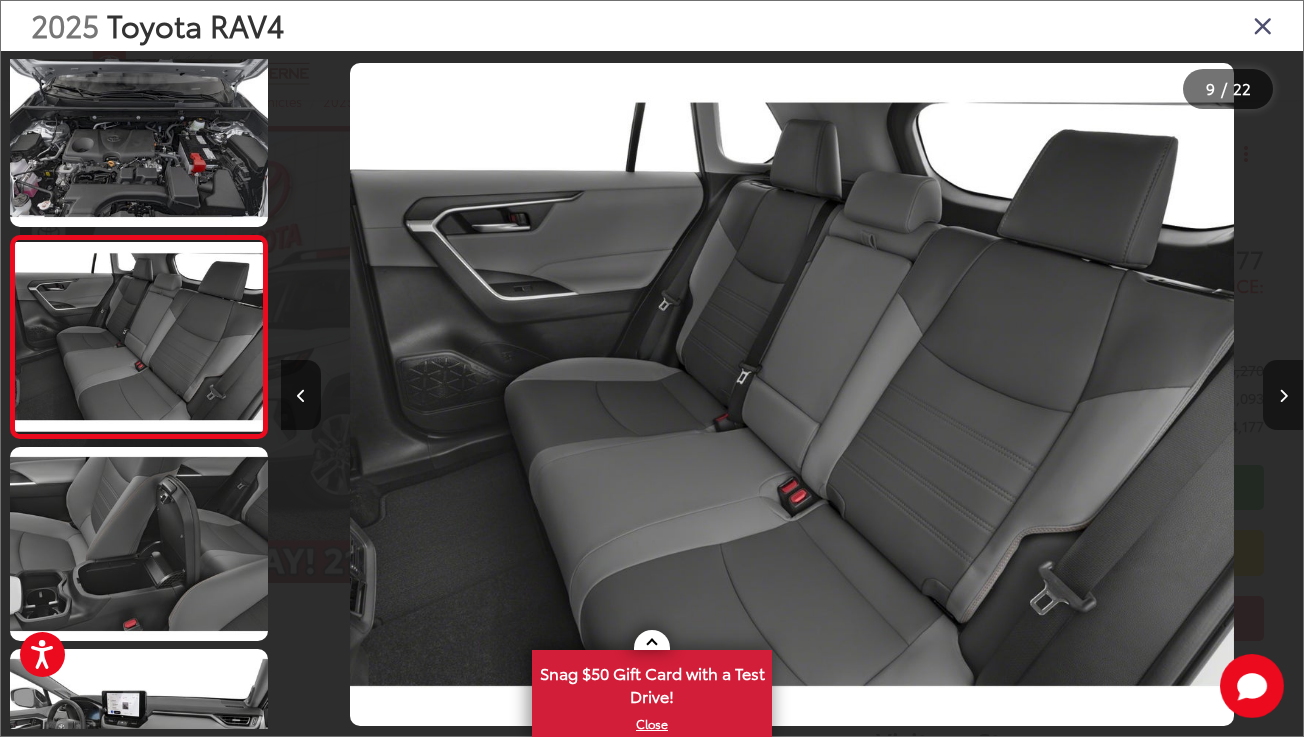 click at bounding box center (1283, 395) 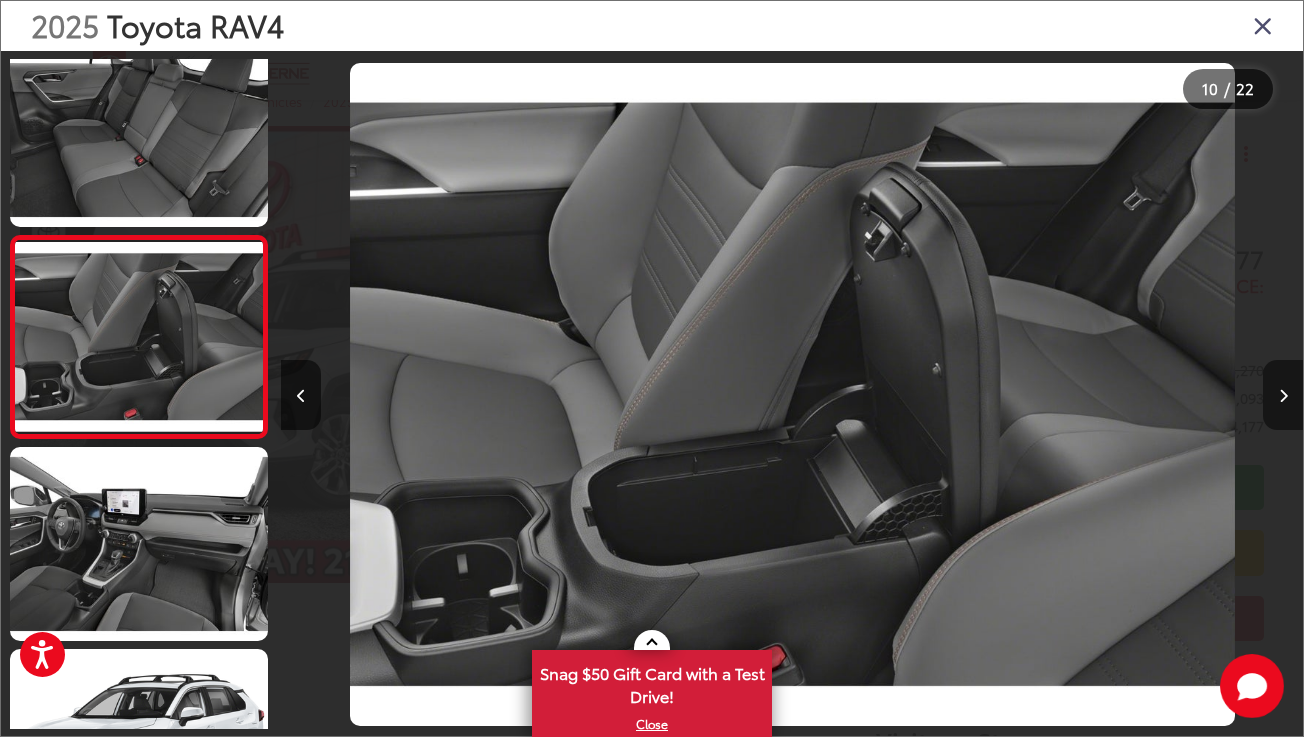 click at bounding box center [1283, 395] 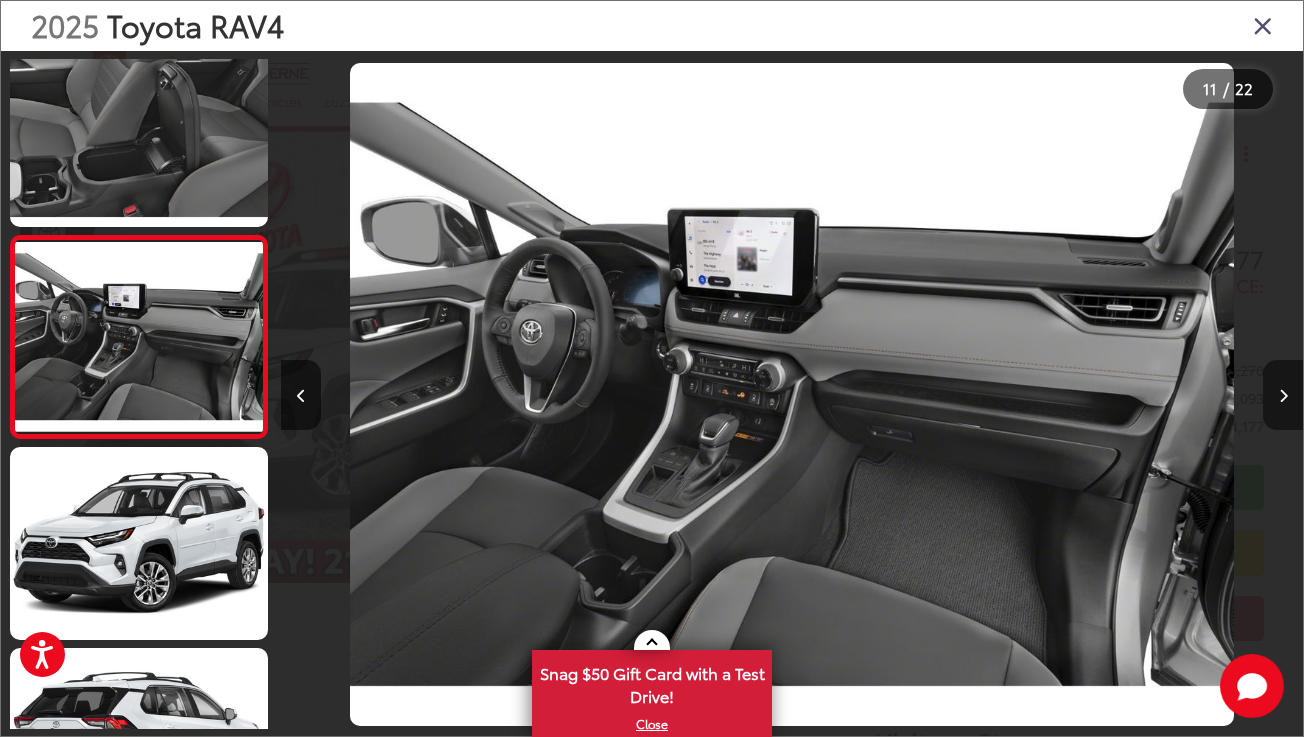 click at bounding box center (1283, 395) 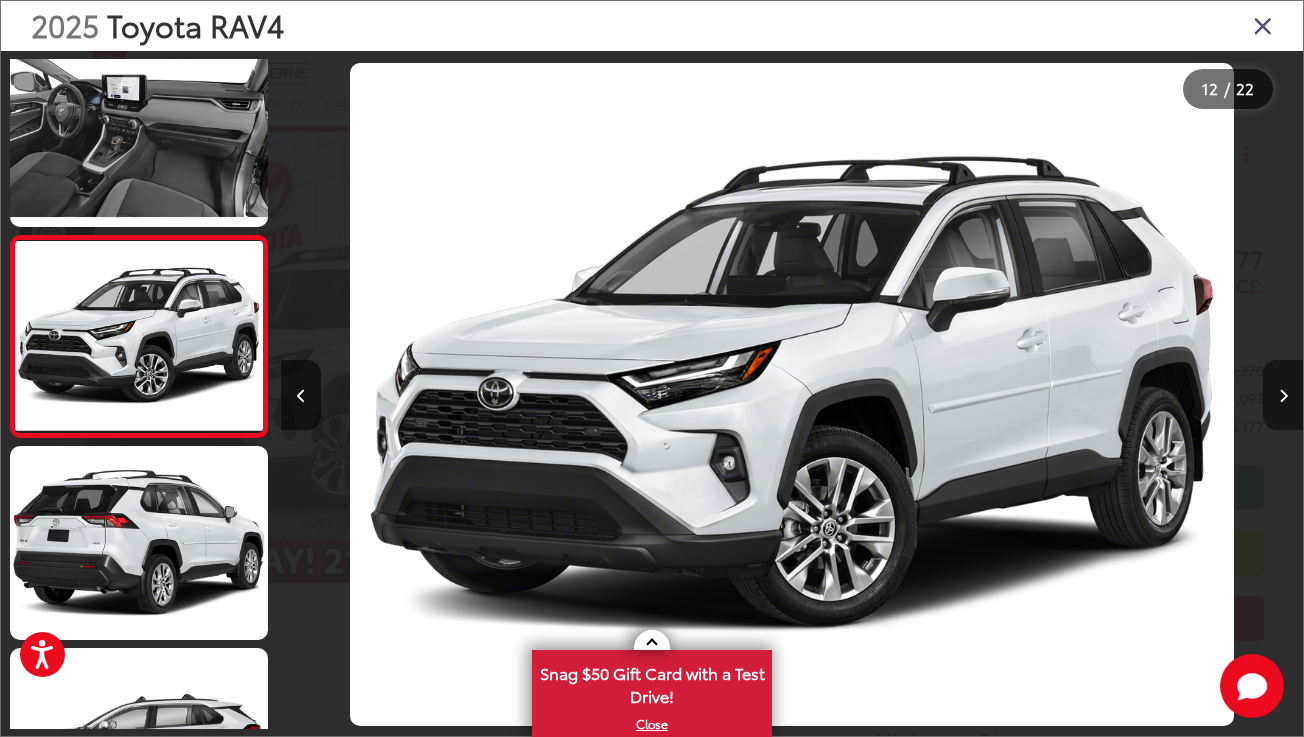 click at bounding box center (1283, 395) 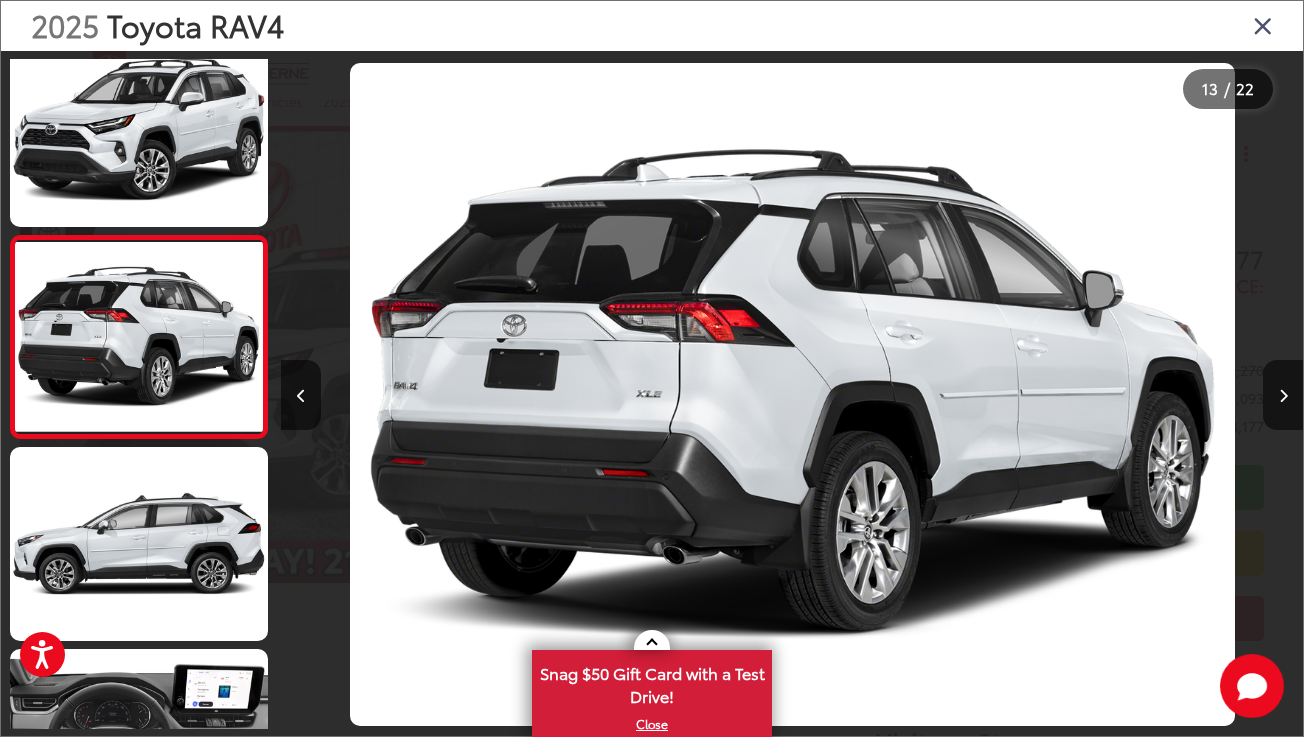 click at bounding box center (1263, 25) 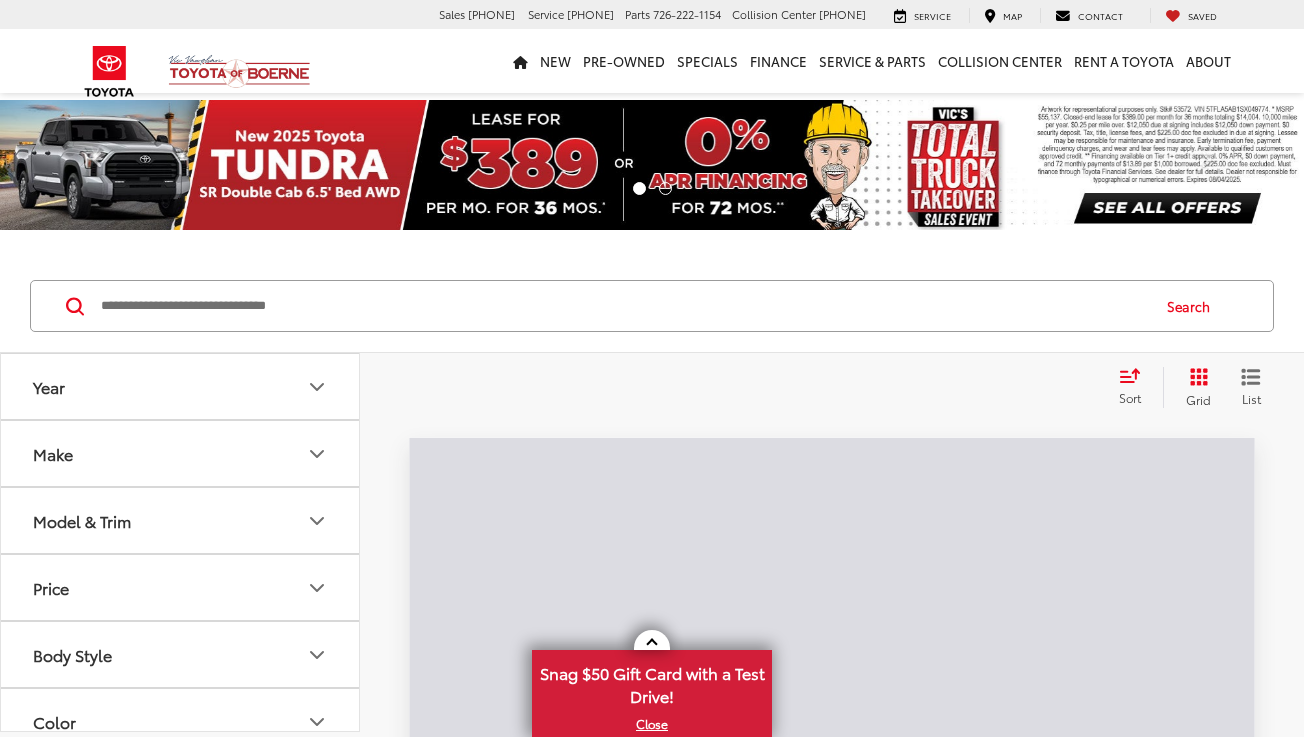 scroll, scrollTop: 0, scrollLeft: 0, axis: both 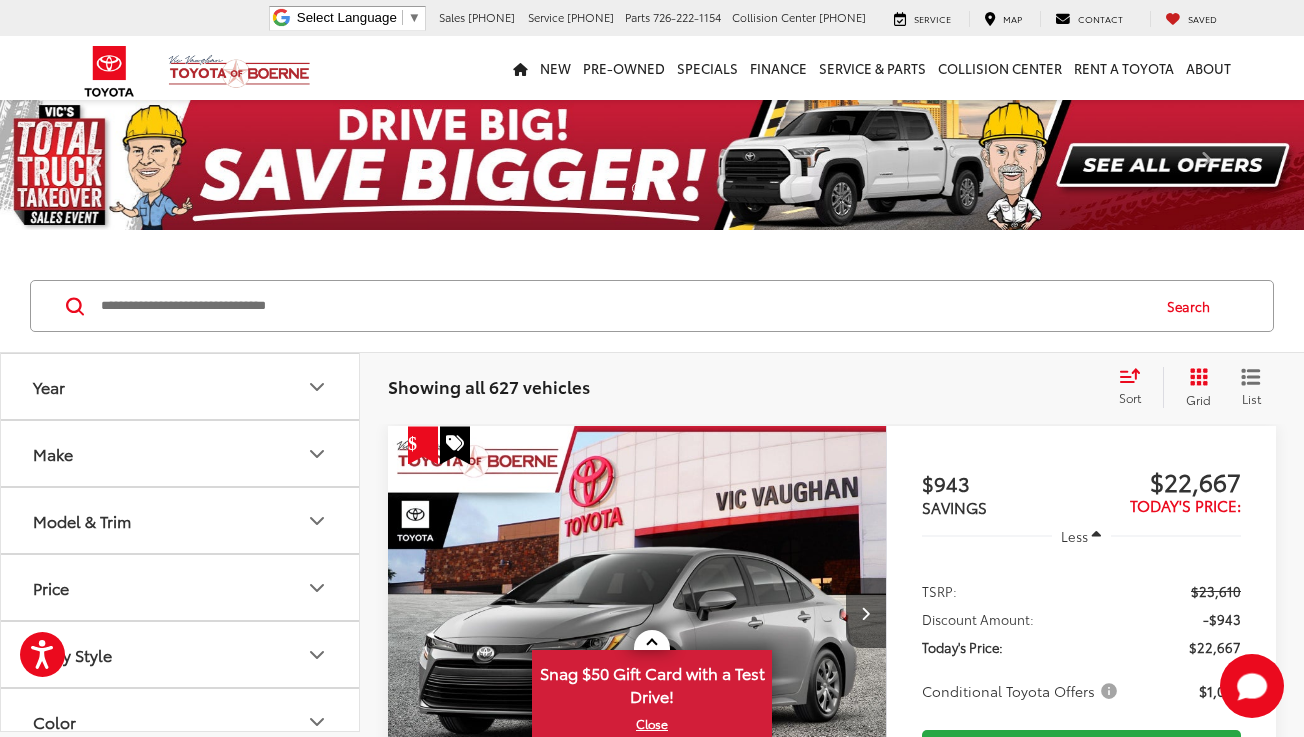 click 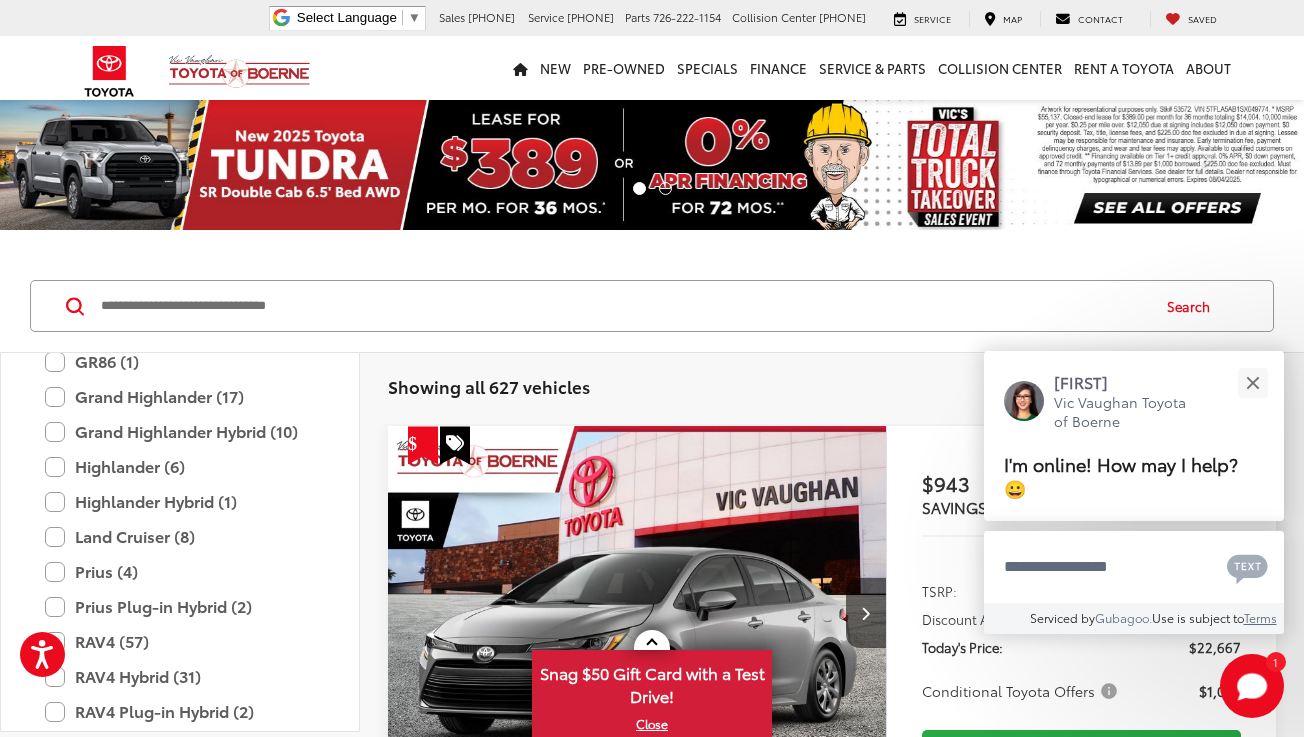 scroll, scrollTop: 612, scrollLeft: 0, axis: vertical 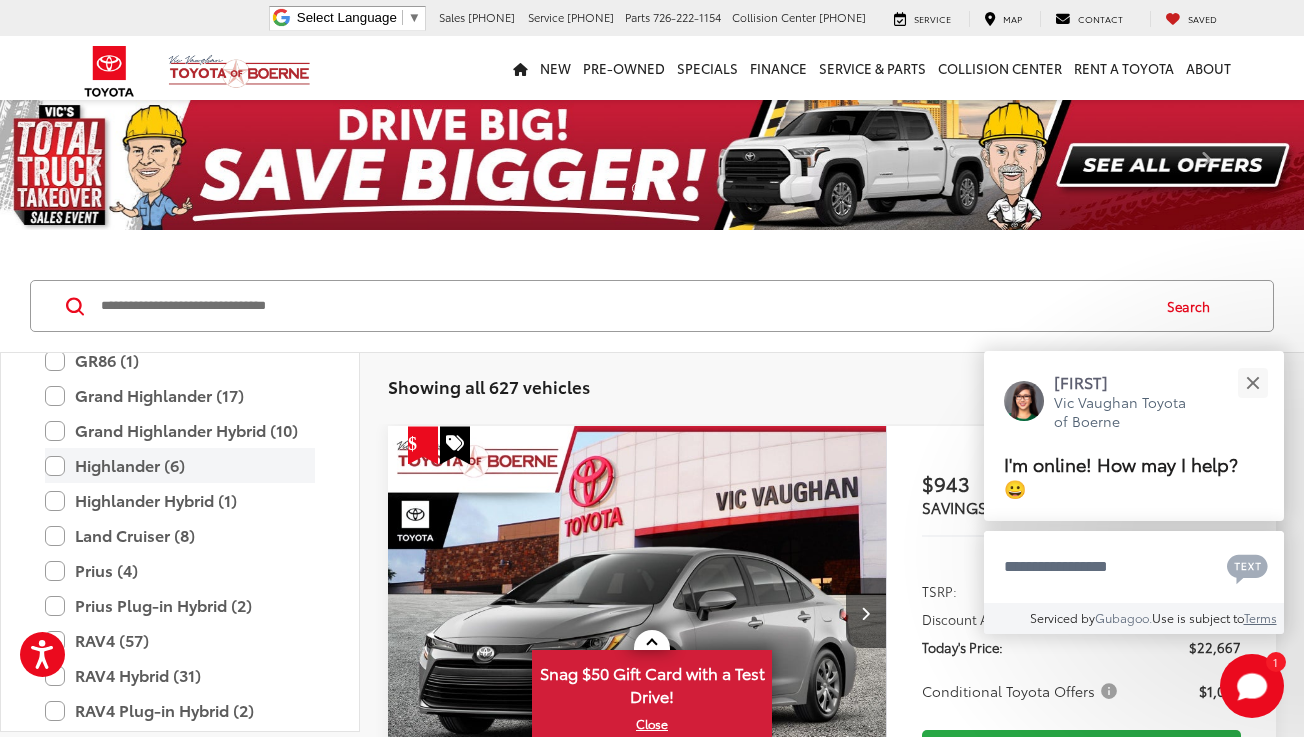 click on "Highlander (6)" at bounding box center (180, 465) 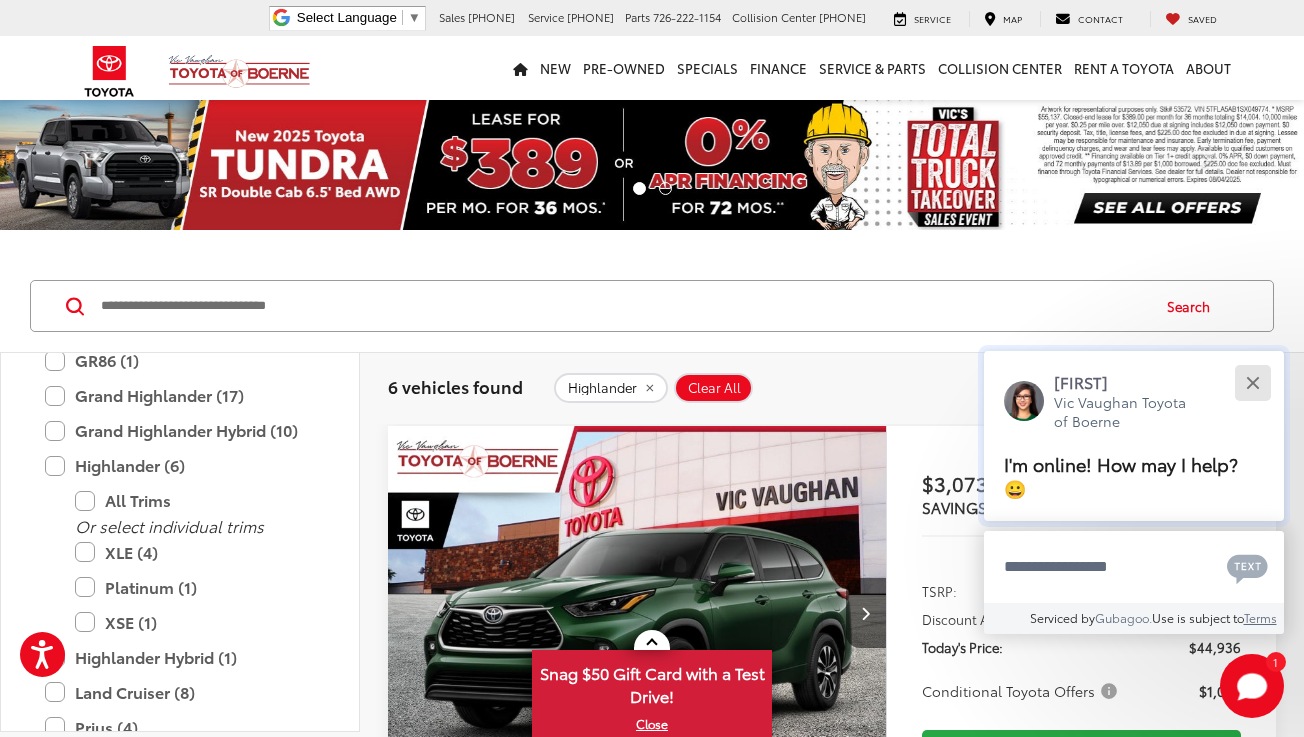 click at bounding box center [1252, 382] 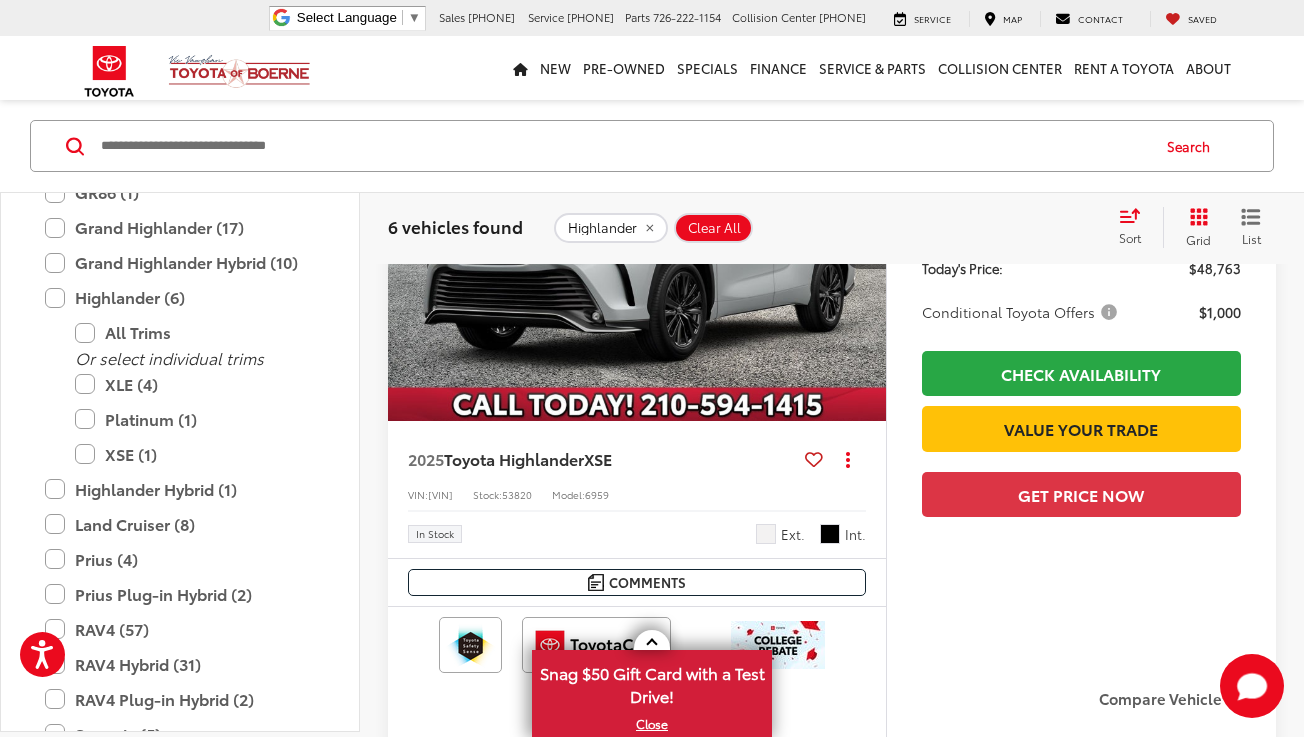 scroll, scrollTop: 1994, scrollLeft: 0, axis: vertical 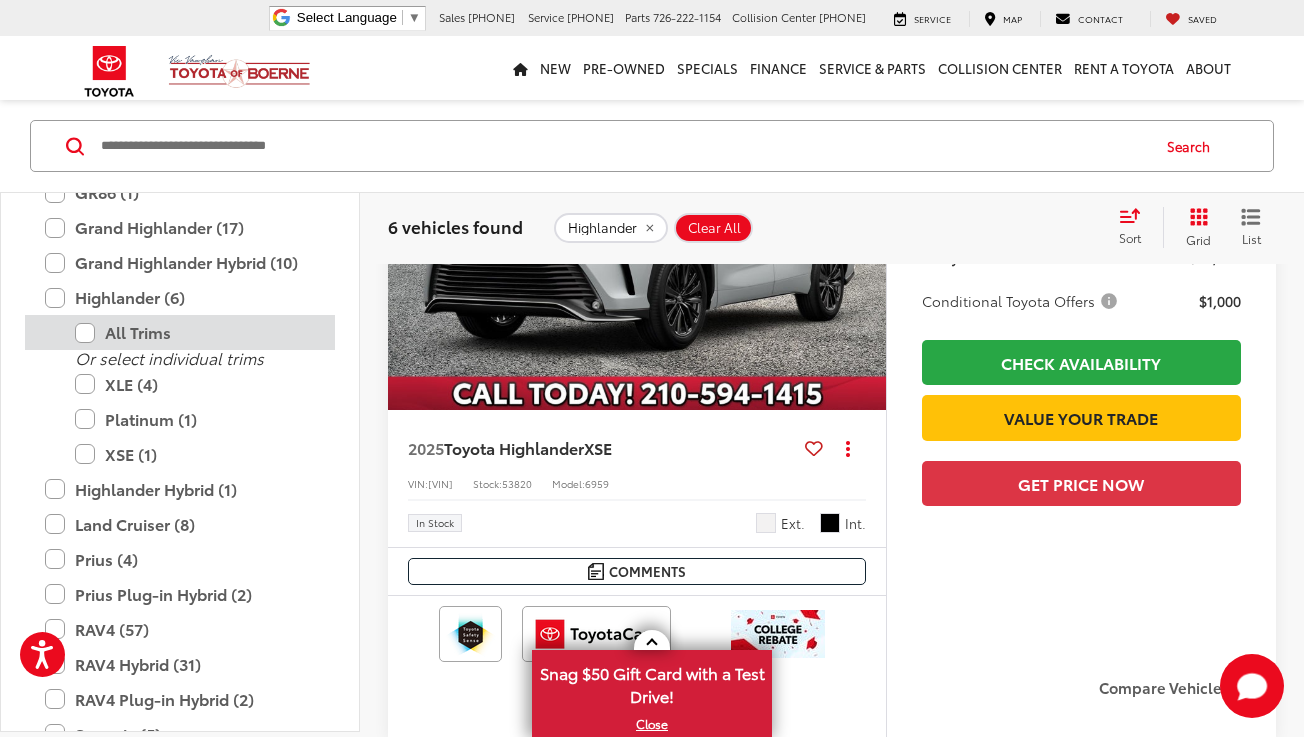 click on "All Trims" at bounding box center [195, 332] 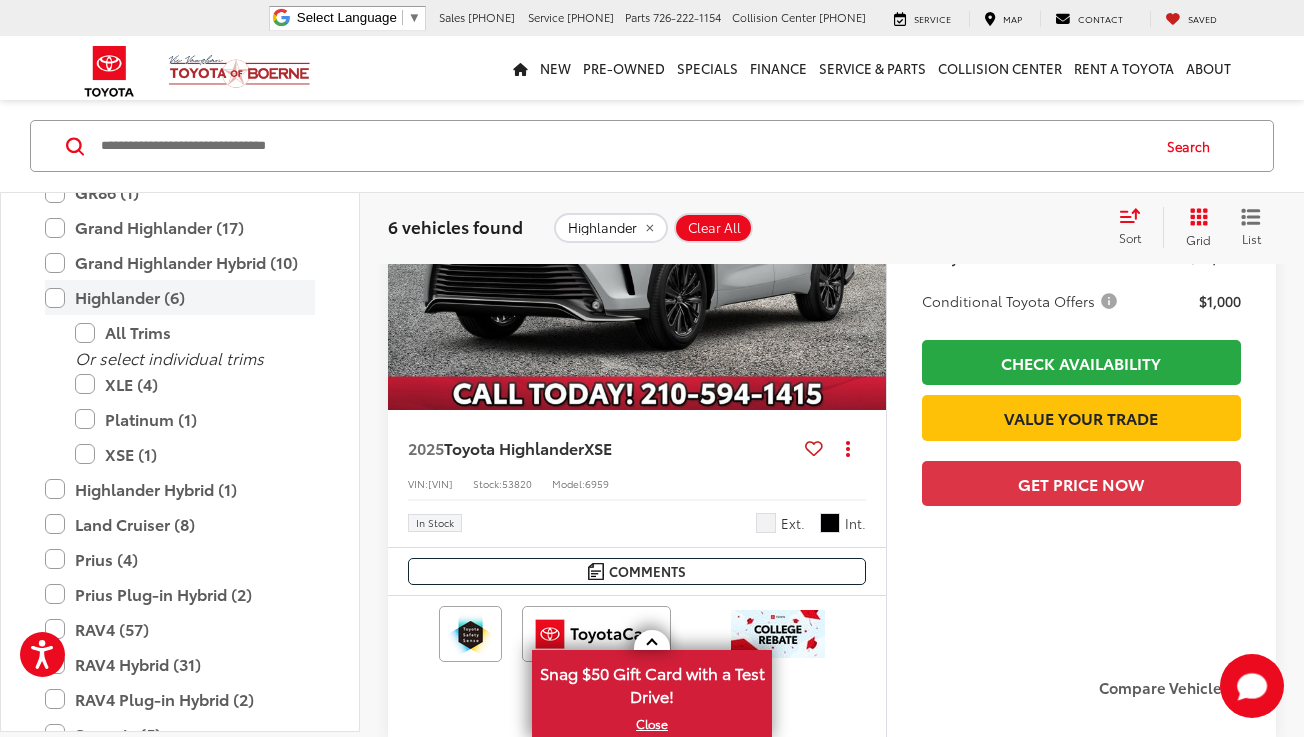 click on "Highlander (6)" at bounding box center (180, 297) 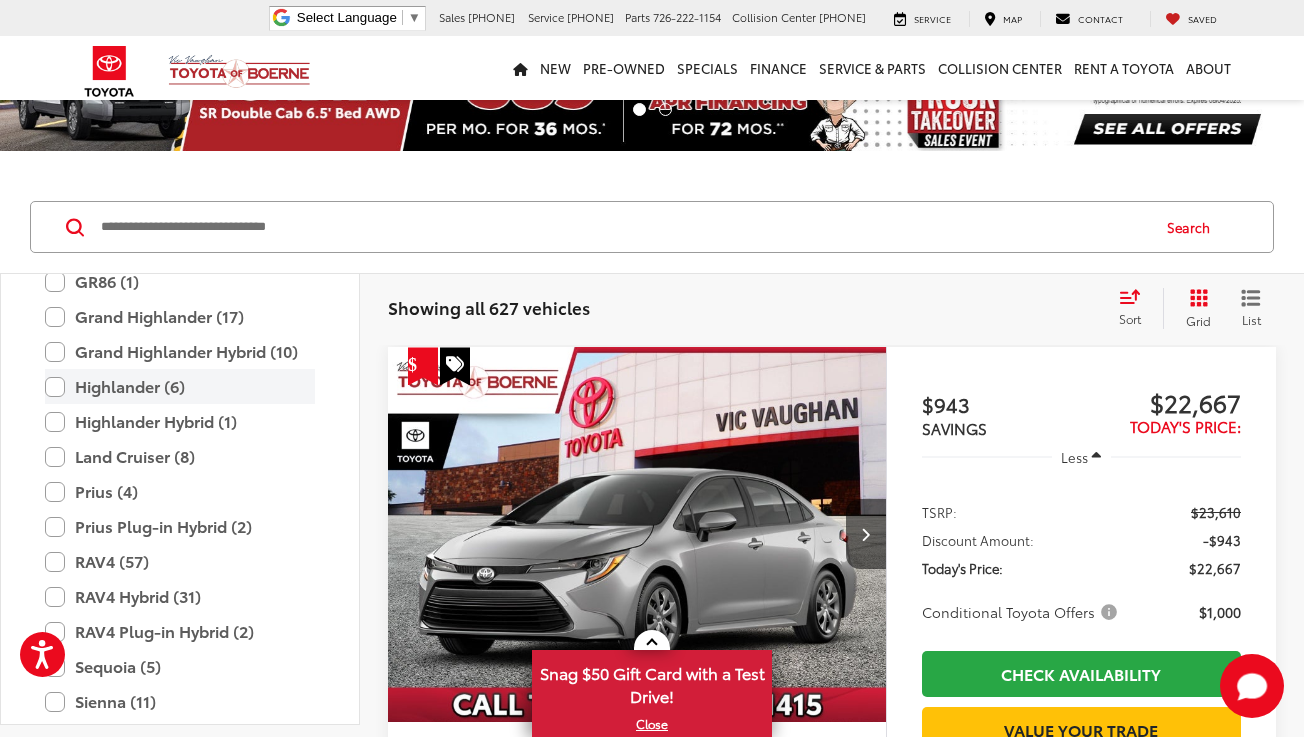 scroll, scrollTop: 23, scrollLeft: 0, axis: vertical 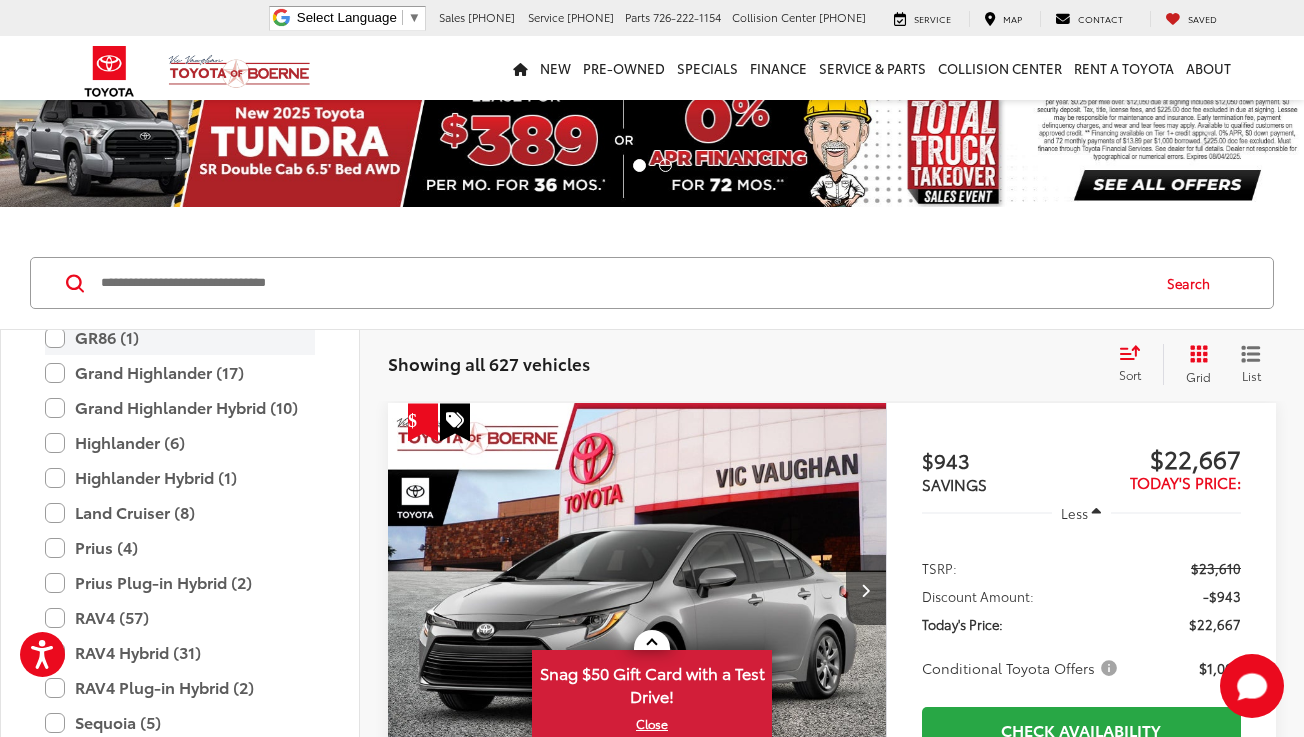 click on "GR86 (1)" at bounding box center [180, 337] 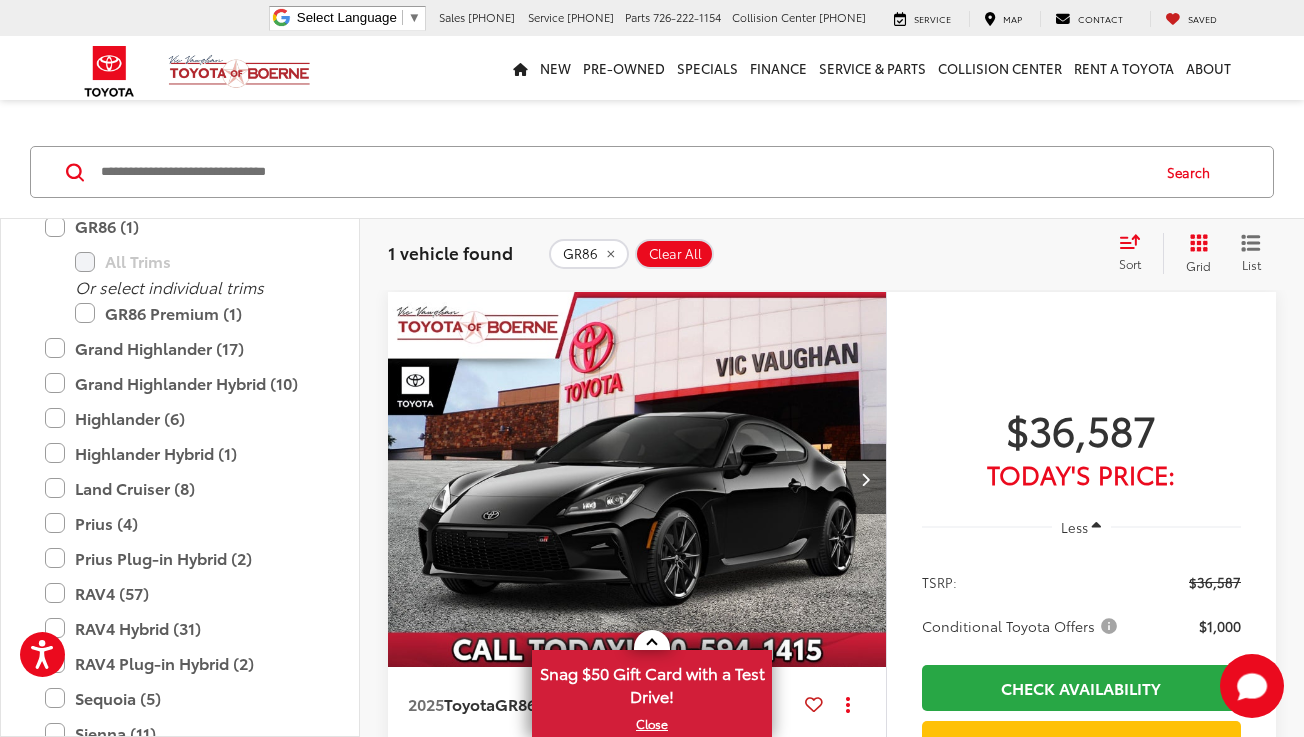 scroll, scrollTop: 132, scrollLeft: 0, axis: vertical 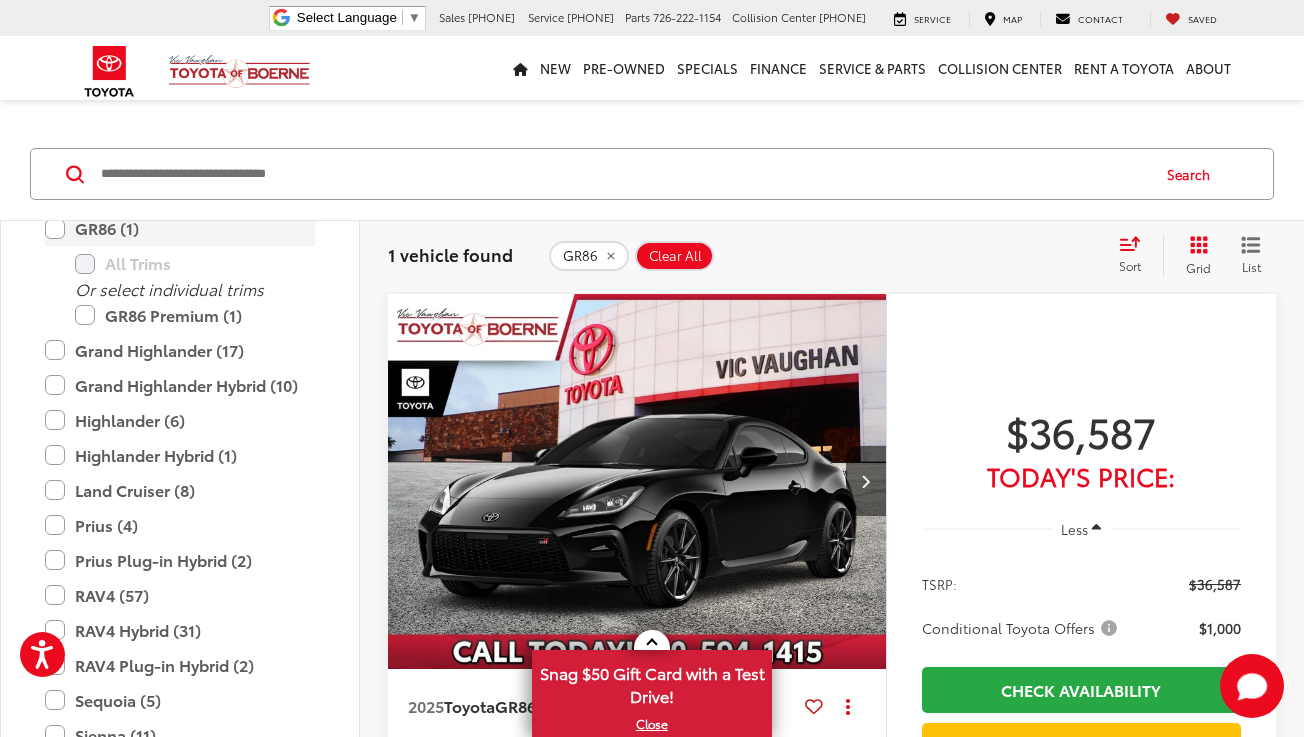 click on "GR86 (1)" at bounding box center [180, 228] 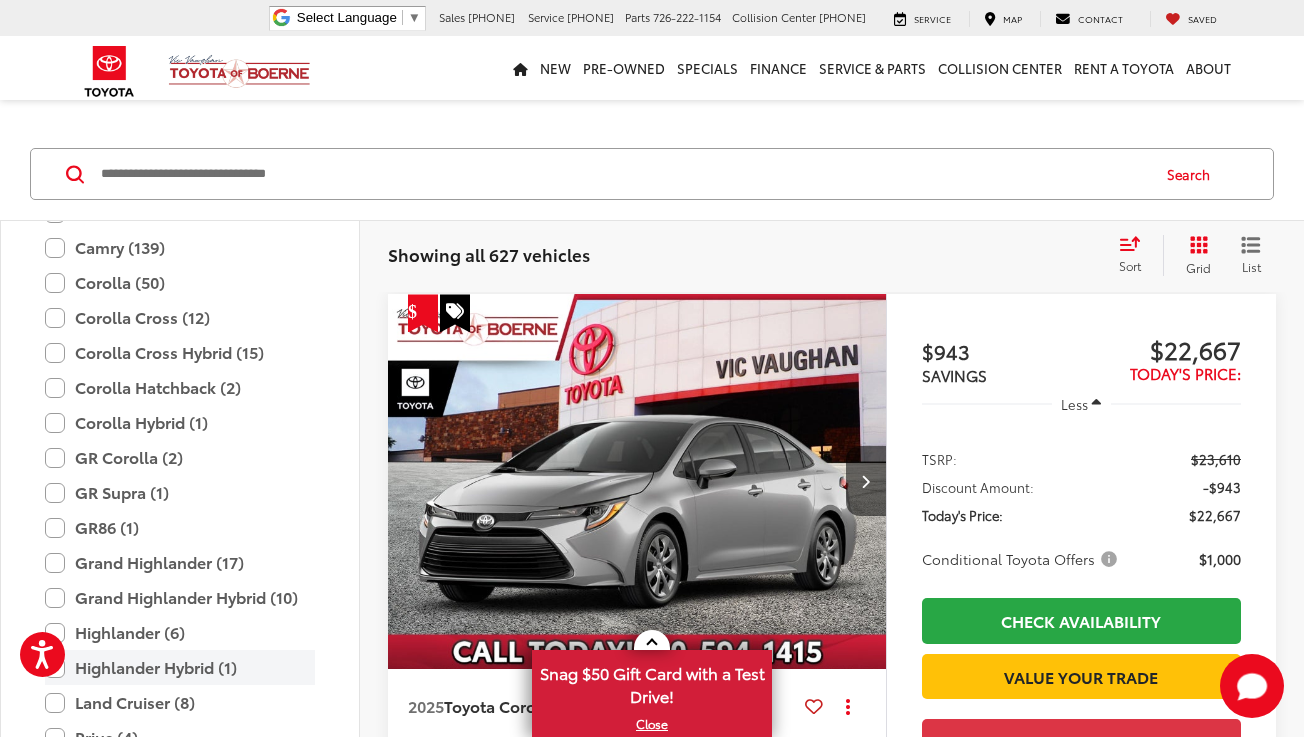 scroll, scrollTop: 303, scrollLeft: 0, axis: vertical 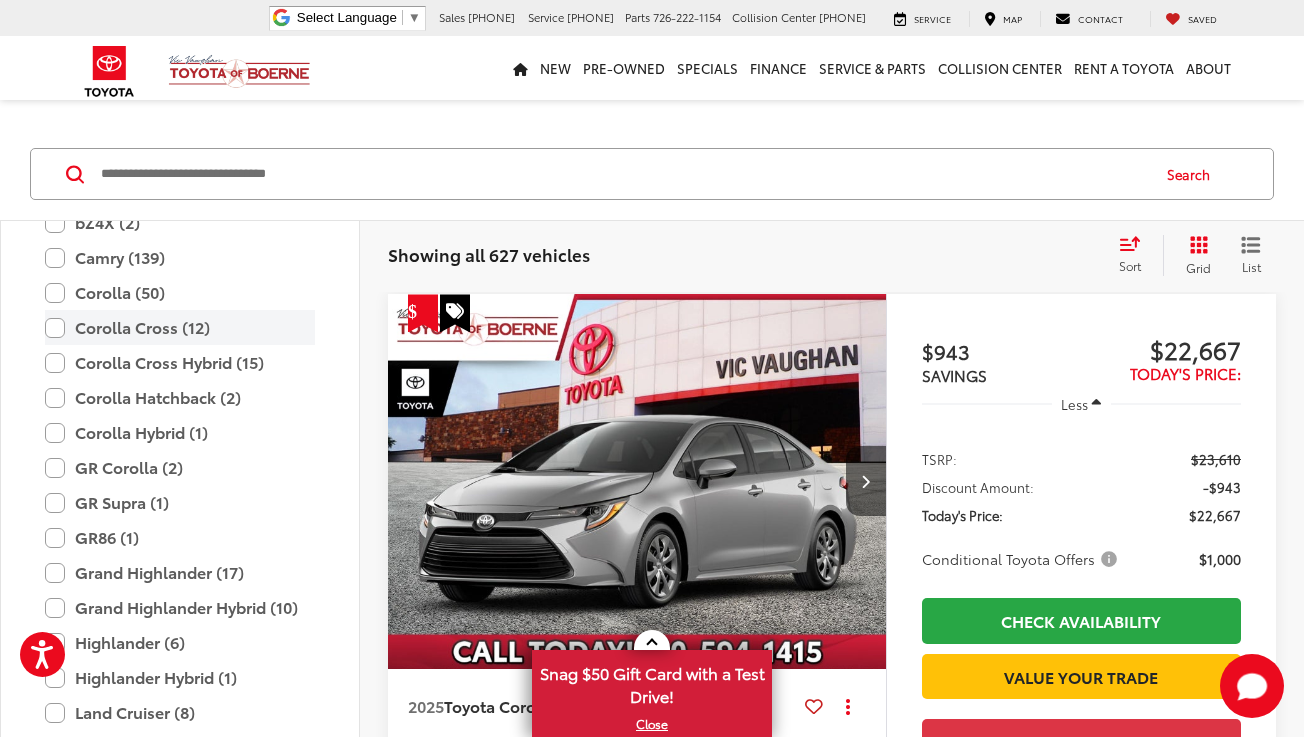 click on "Corolla Cross (12)" at bounding box center [180, 327] 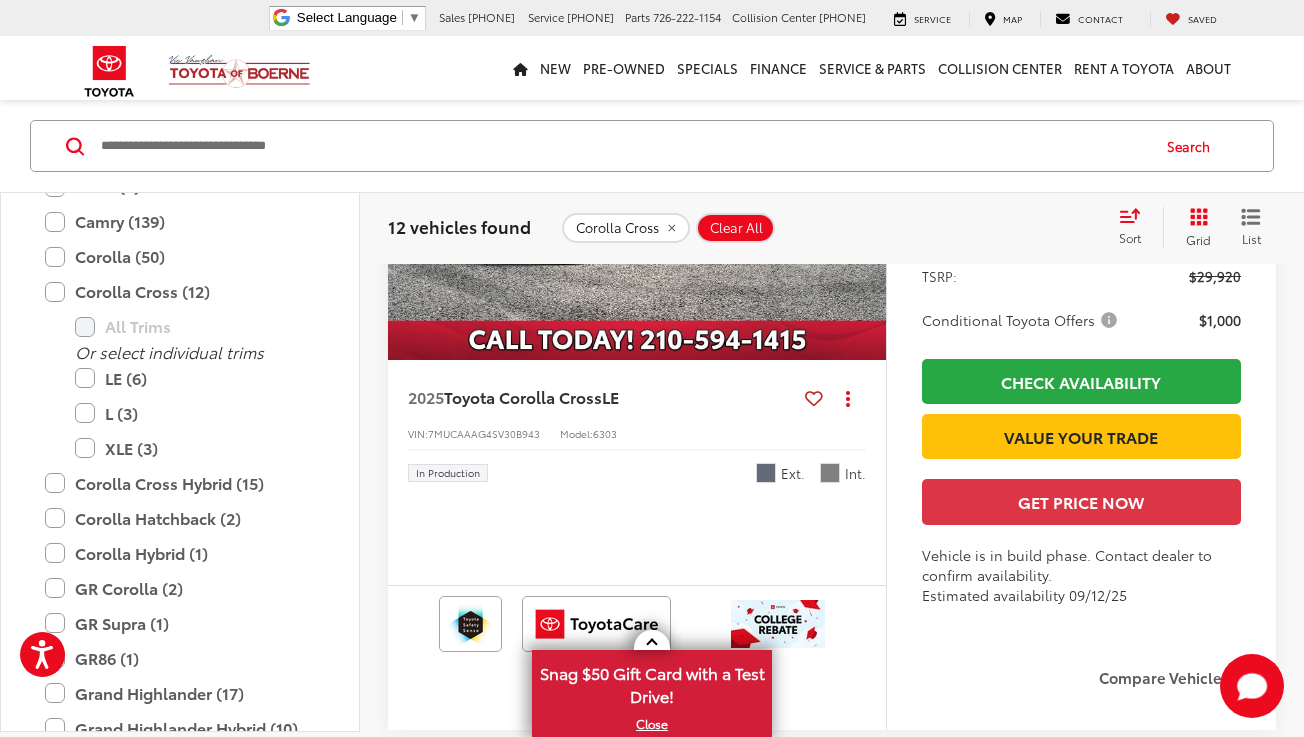 scroll, scrollTop: 4358, scrollLeft: 0, axis: vertical 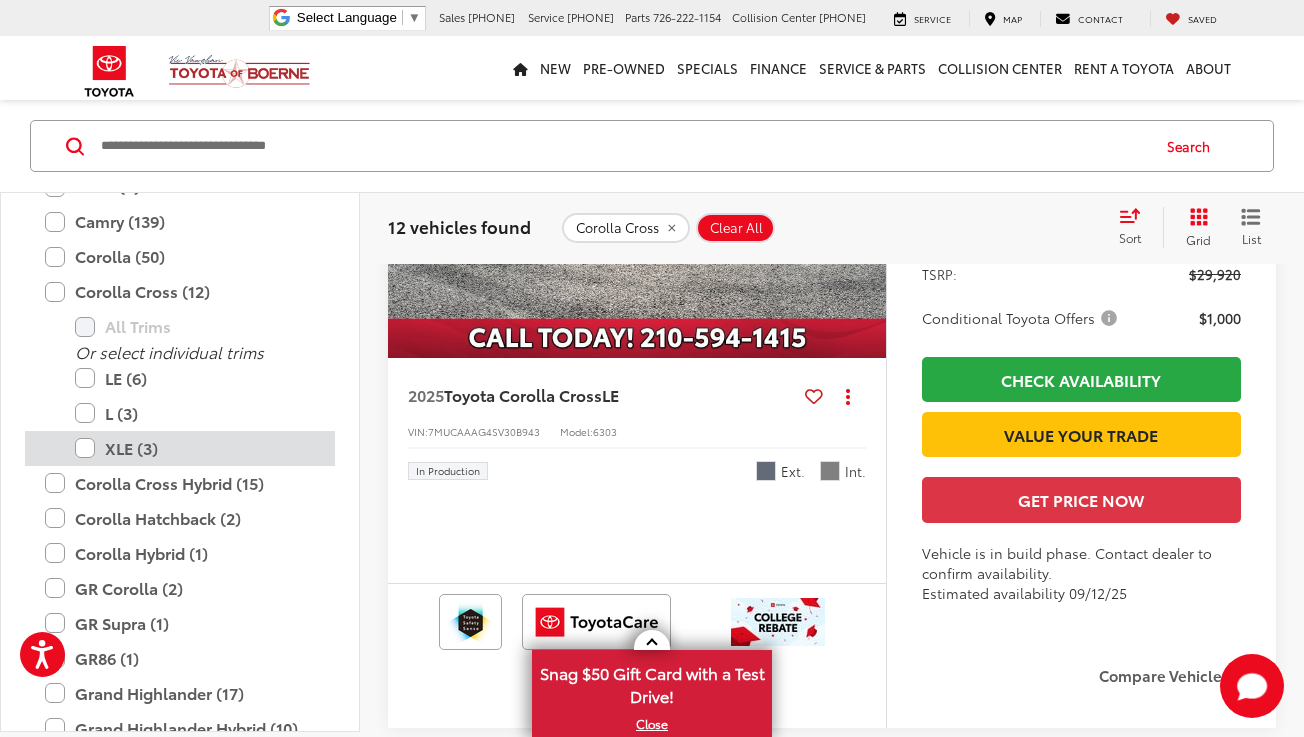 click on "XLE (3)" at bounding box center [195, 448] 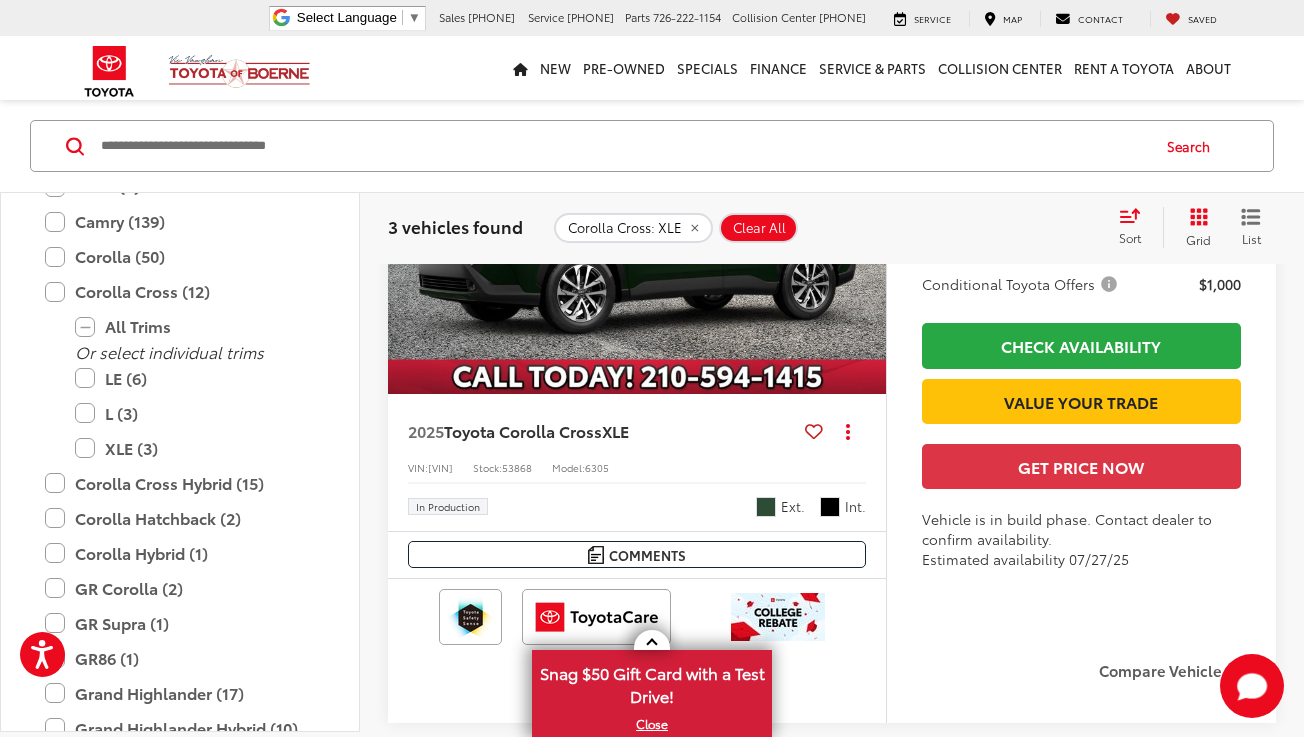 scroll, scrollTop: 379, scrollLeft: 0, axis: vertical 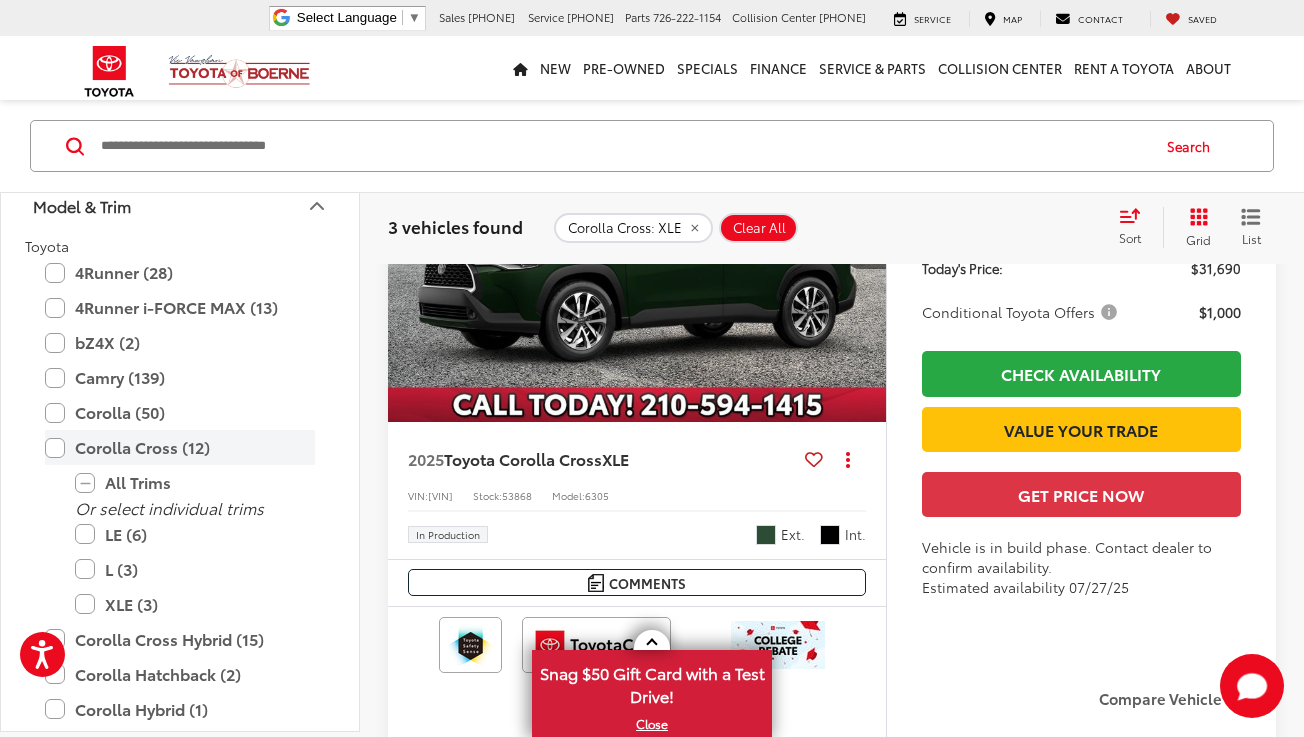 click on "Corolla Cross (12)" at bounding box center [180, 447] 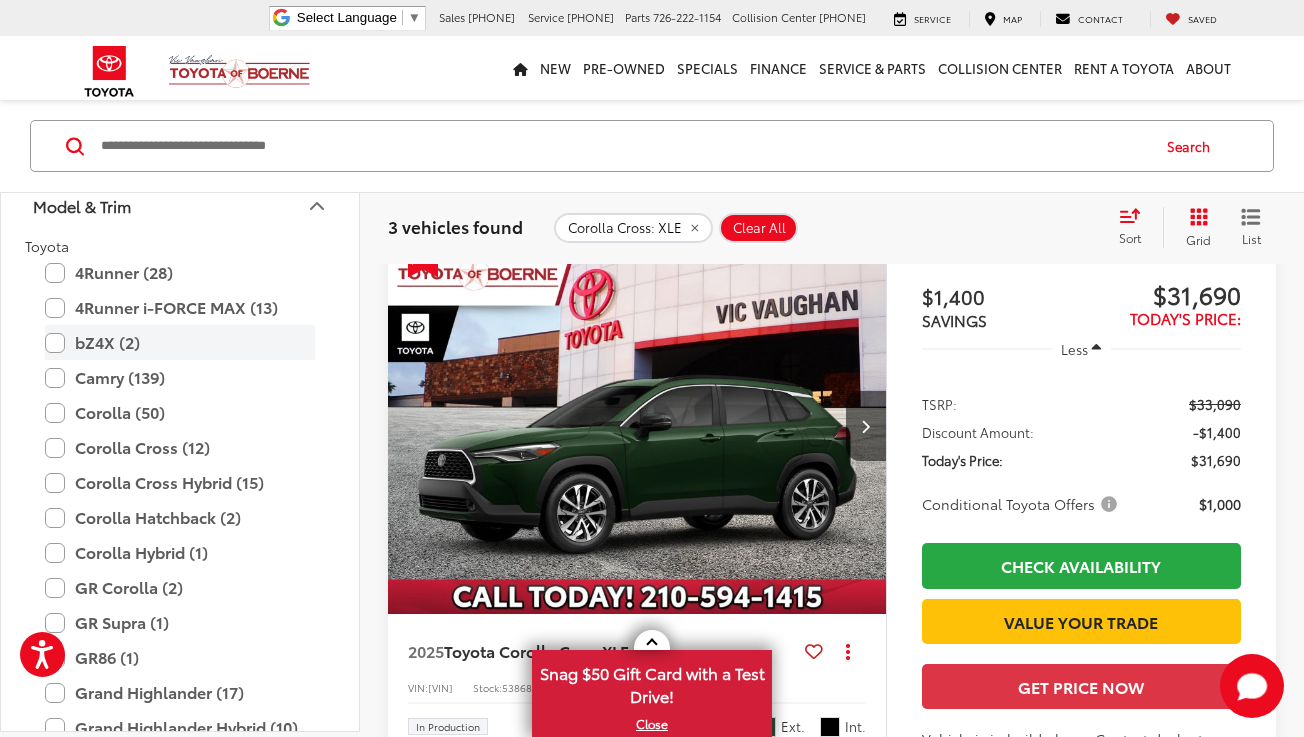 scroll, scrollTop: 160, scrollLeft: 0, axis: vertical 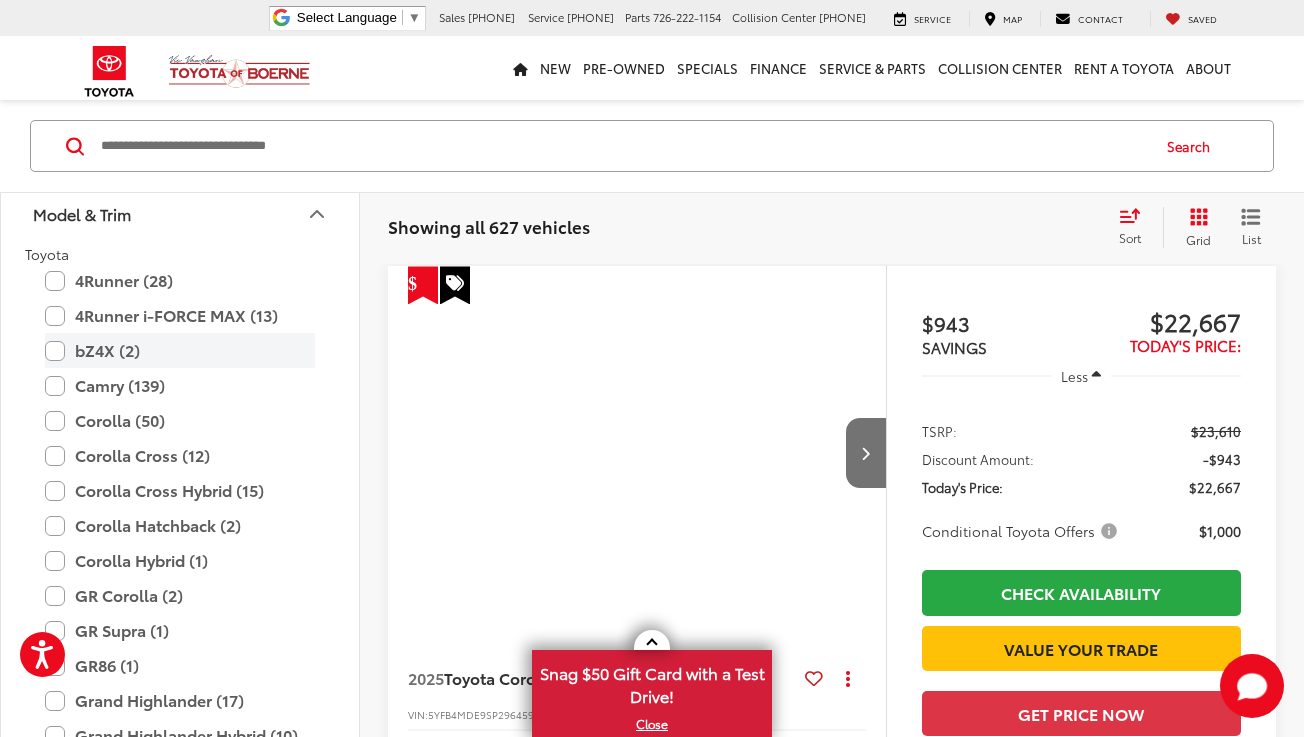 click on "bZ4X (2)" at bounding box center [180, 350] 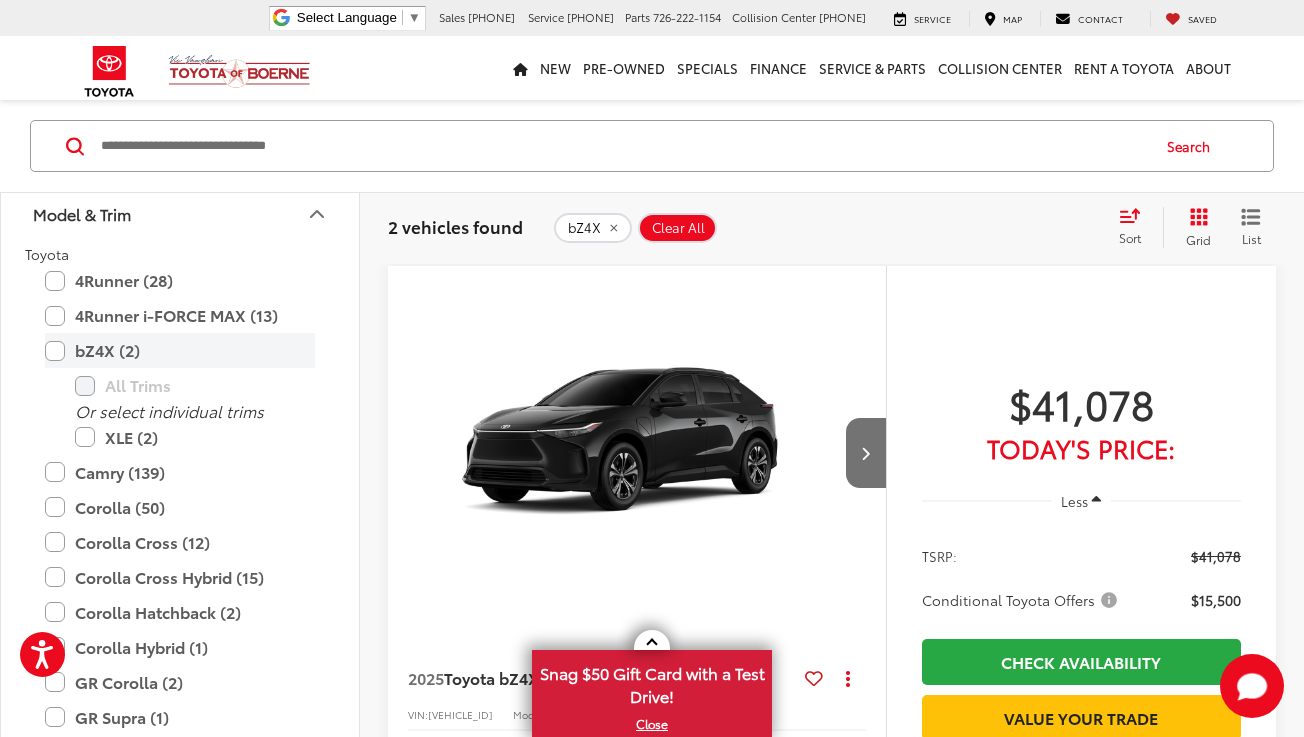 click on "bZ4X (2)" at bounding box center [180, 350] 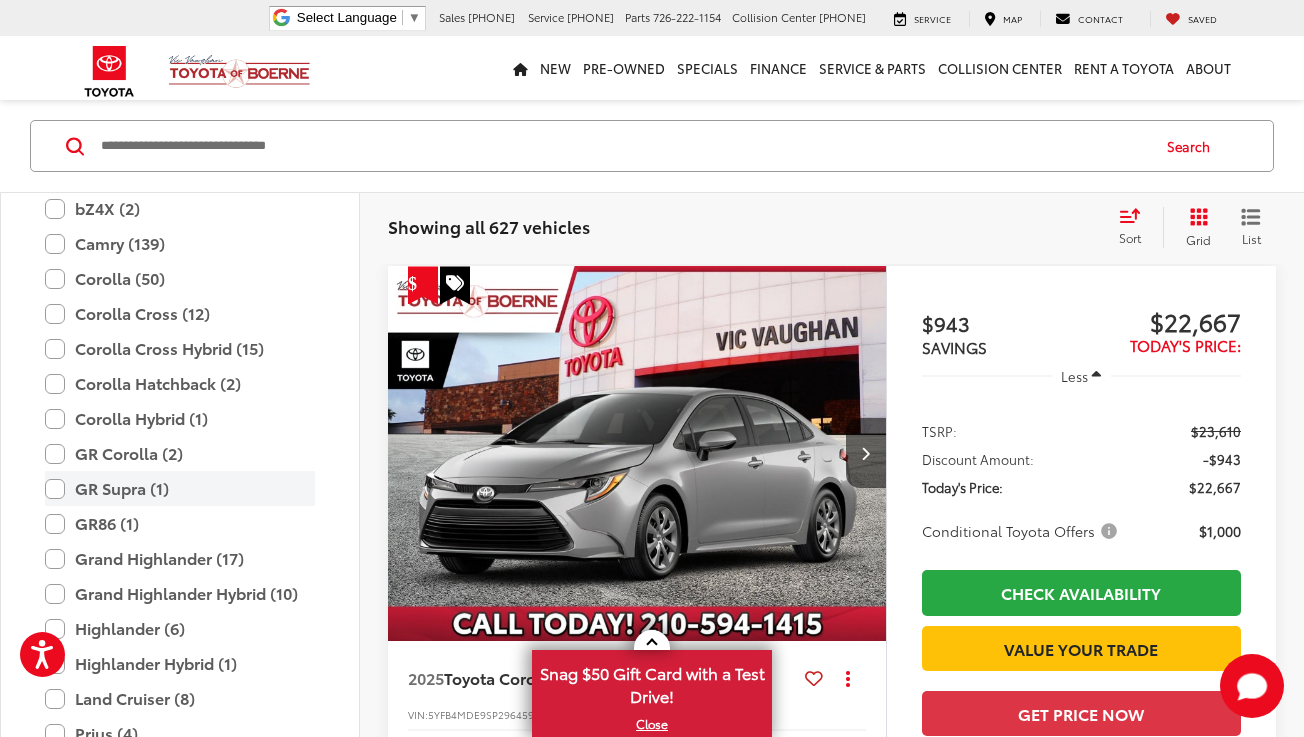scroll, scrollTop: 300, scrollLeft: 0, axis: vertical 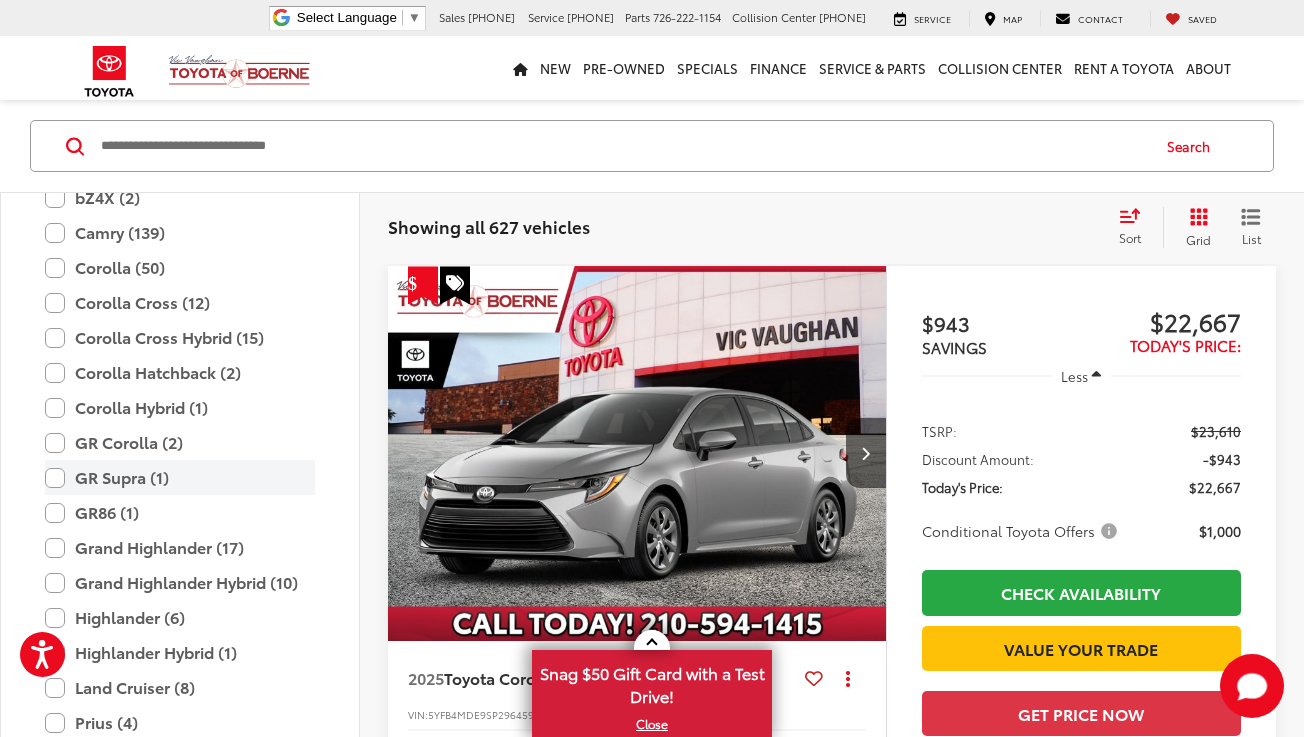 click on "GR Supra (1)" at bounding box center (180, 477) 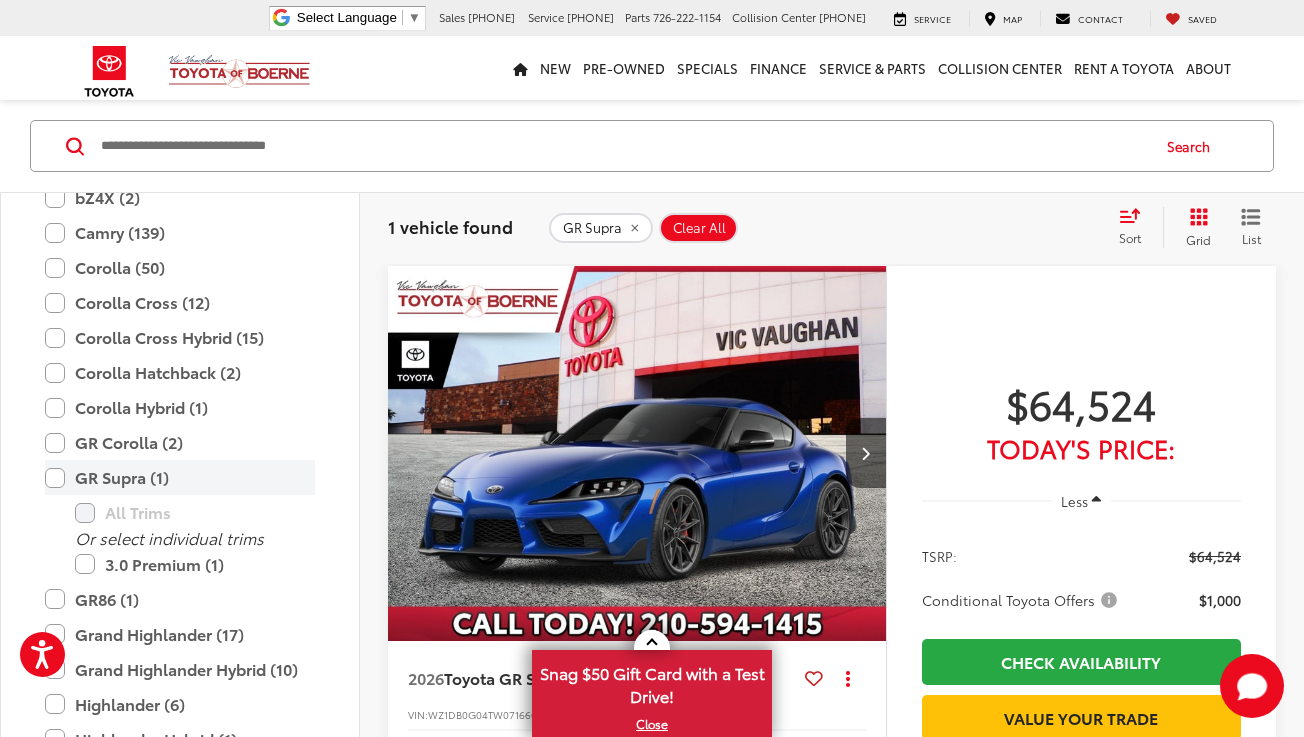 click on "GR Supra (1)" at bounding box center [180, 477] 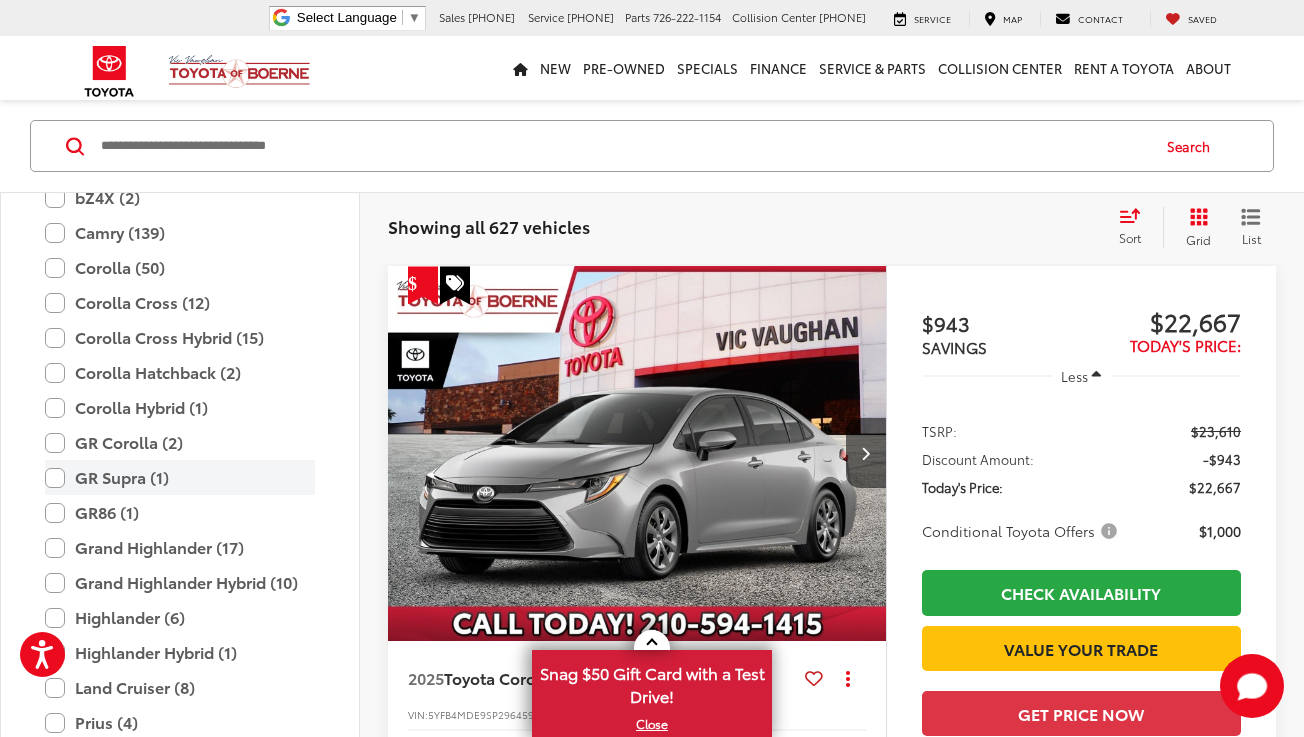 scroll, scrollTop: 253, scrollLeft: 0, axis: vertical 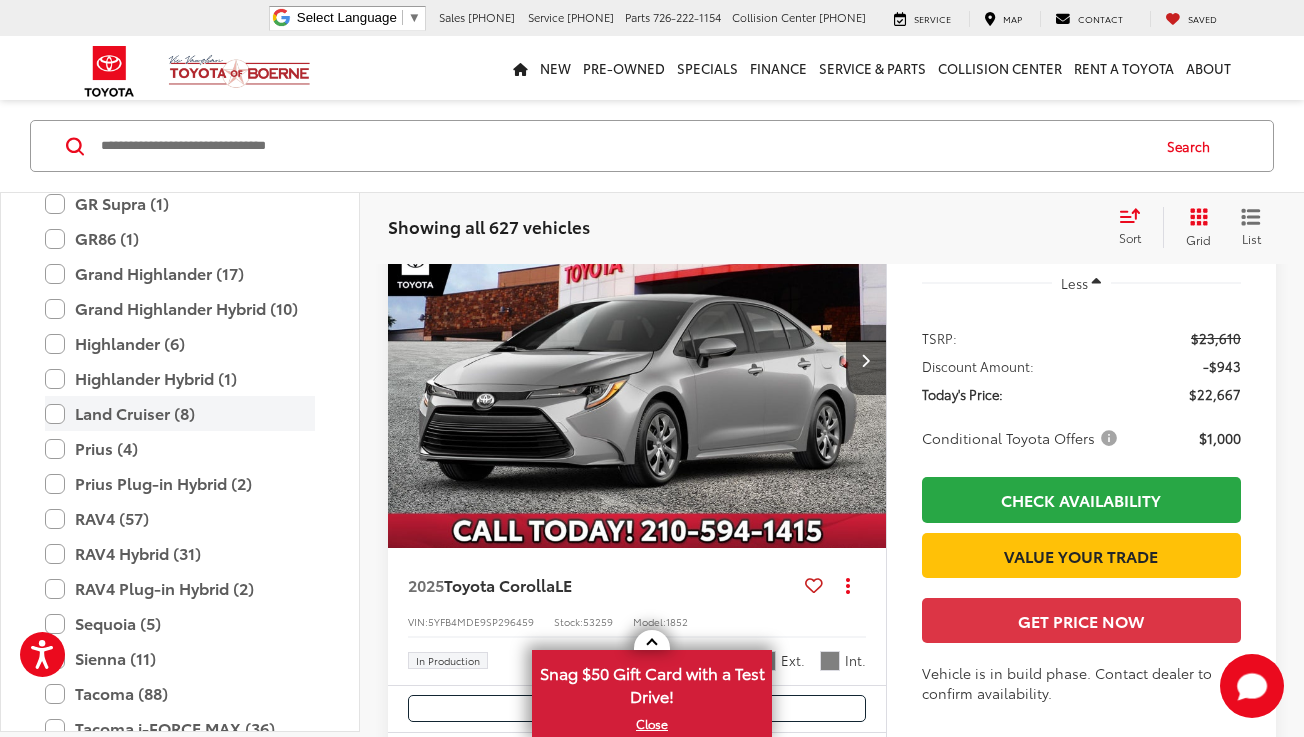 click on "Land Cruiser (8)" at bounding box center [180, 413] 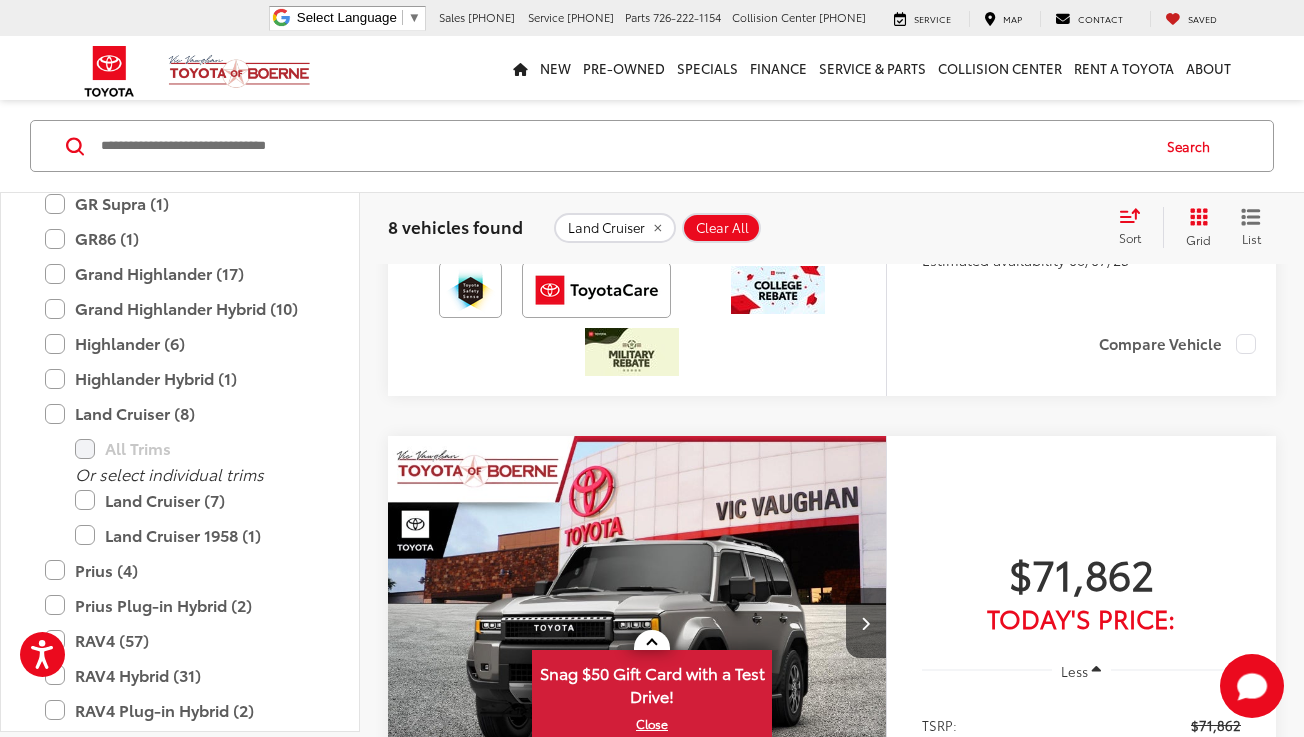 scroll, scrollTop: 3930, scrollLeft: 0, axis: vertical 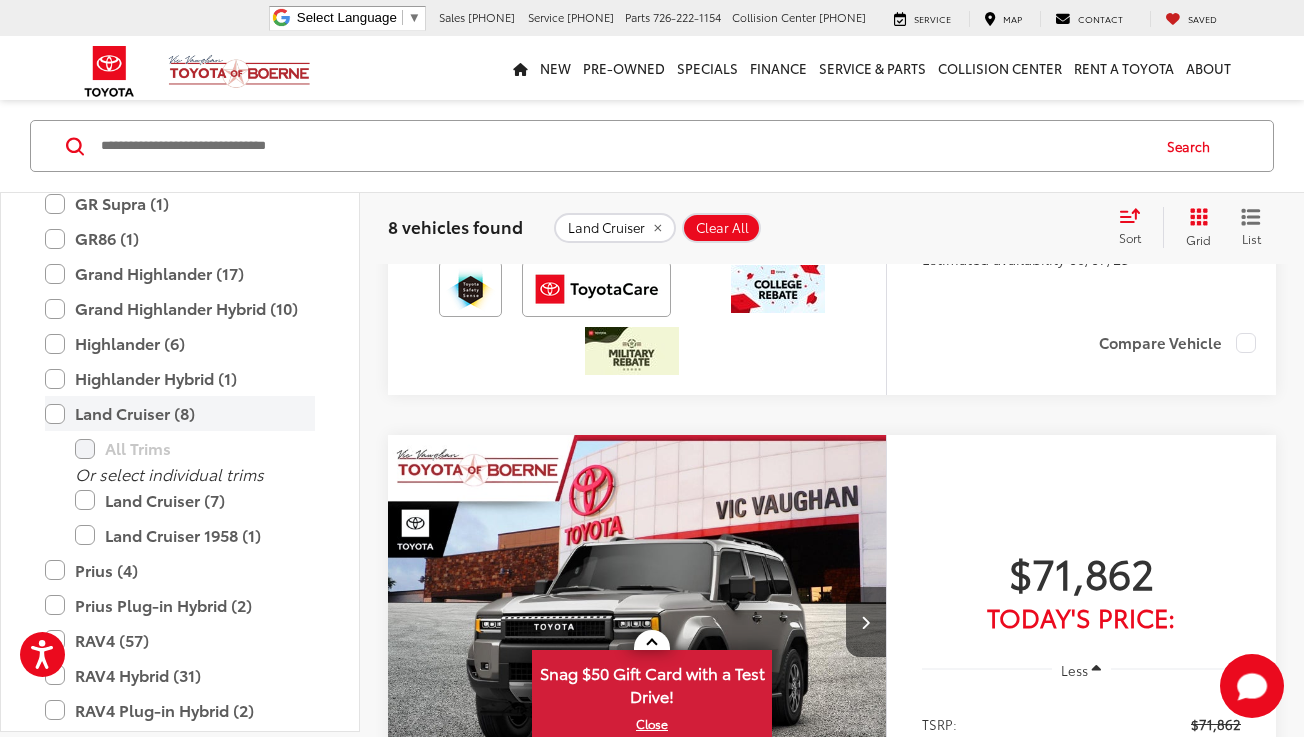 click on "Land Cruiser (8)" at bounding box center (180, 413) 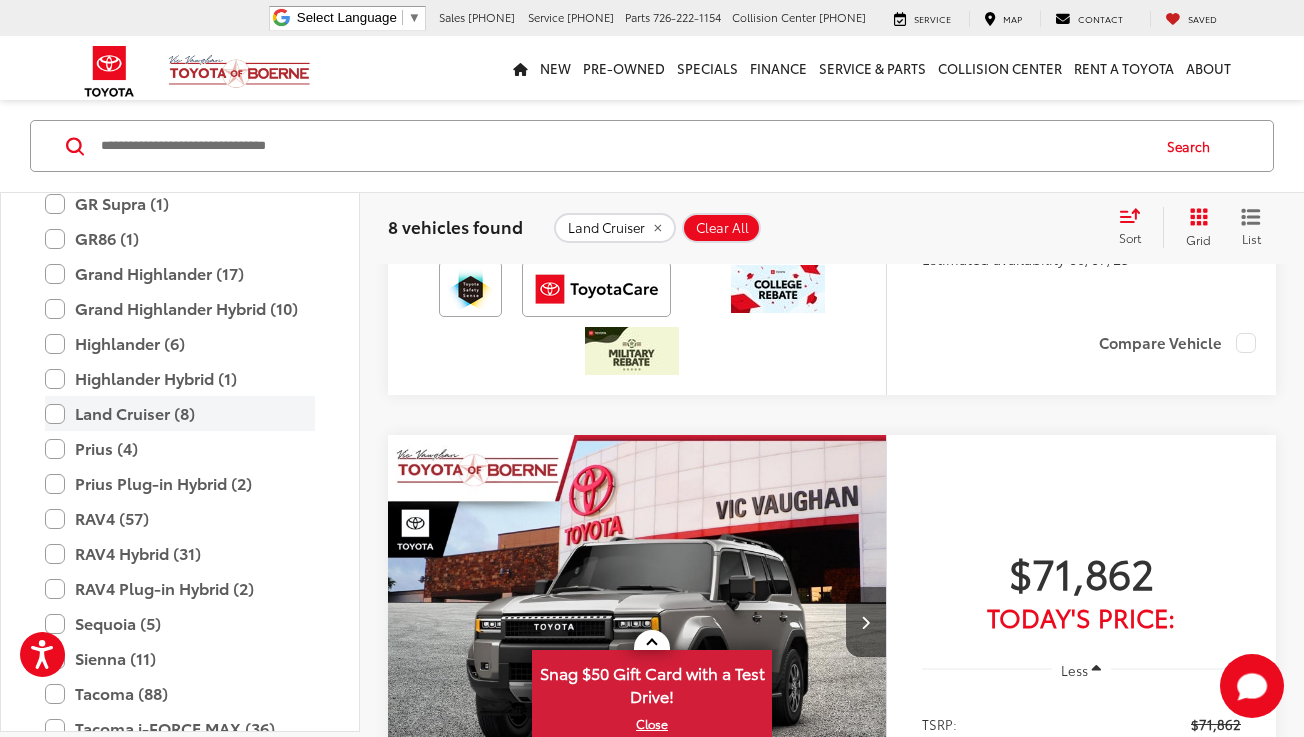 scroll, scrollTop: 160, scrollLeft: 0, axis: vertical 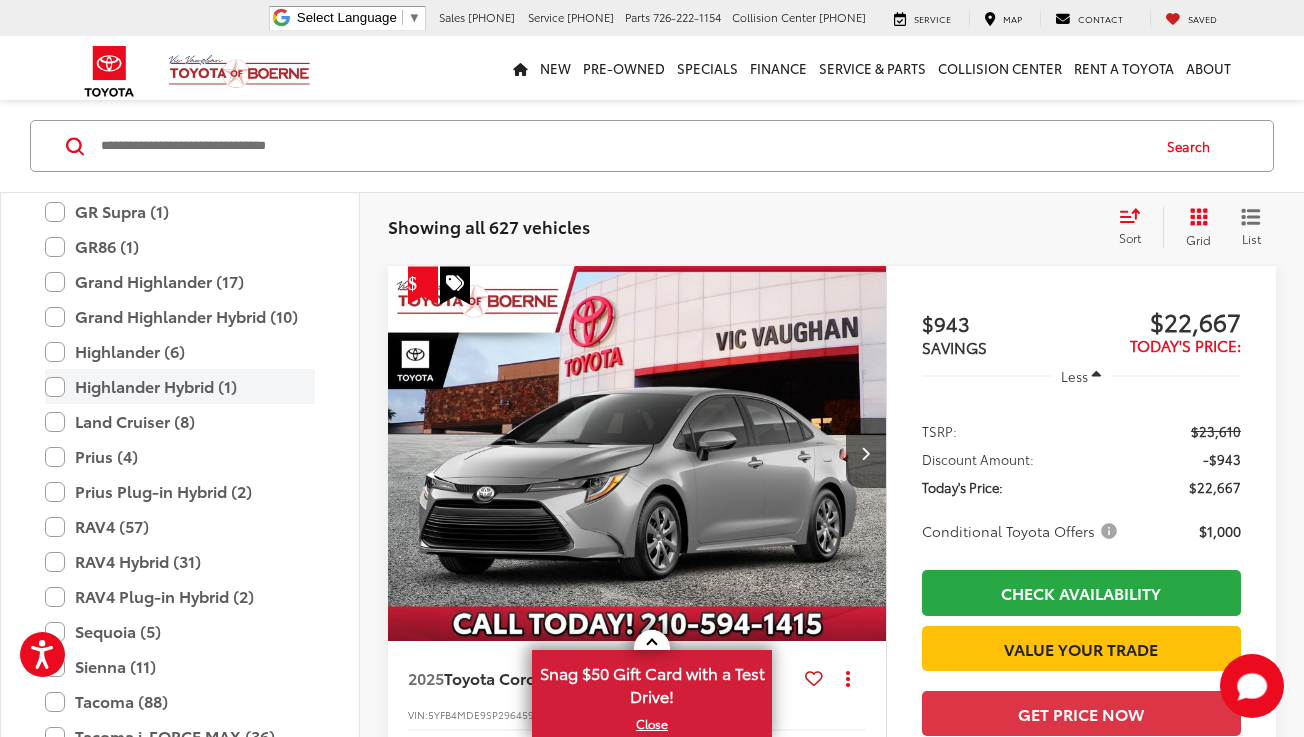 click on "Highlander Hybrid (1)" at bounding box center (180, 386) 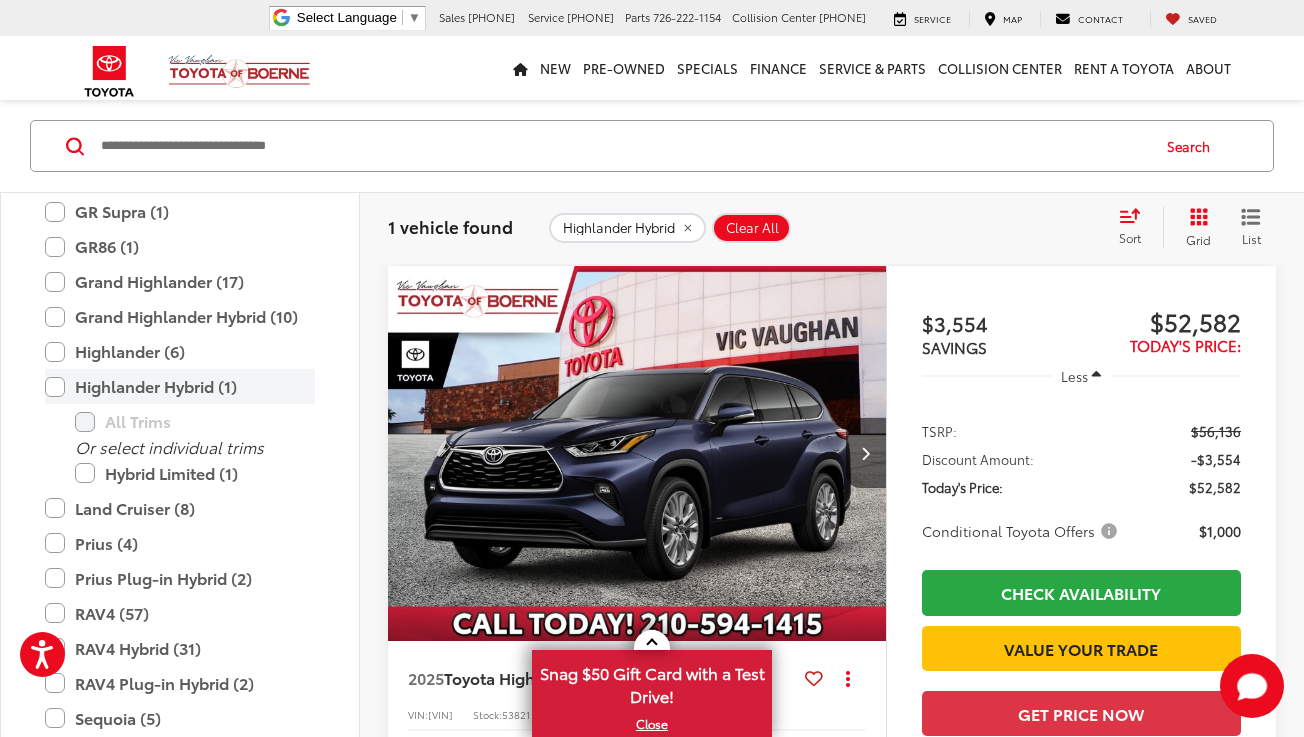click on "Highlander Hybrid (1)" at bounding box center (180, 386) 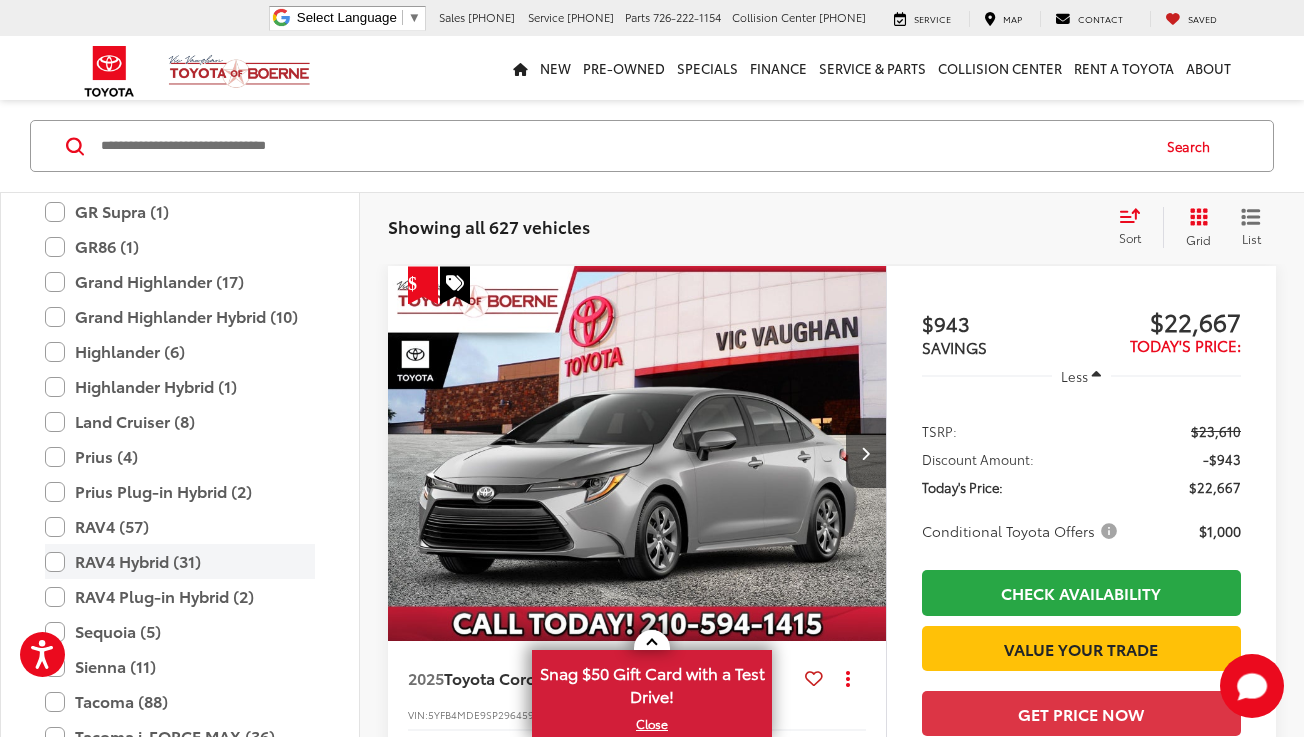 click on "RAV4 Hybrid (31)" at bounding box center [180, 561] 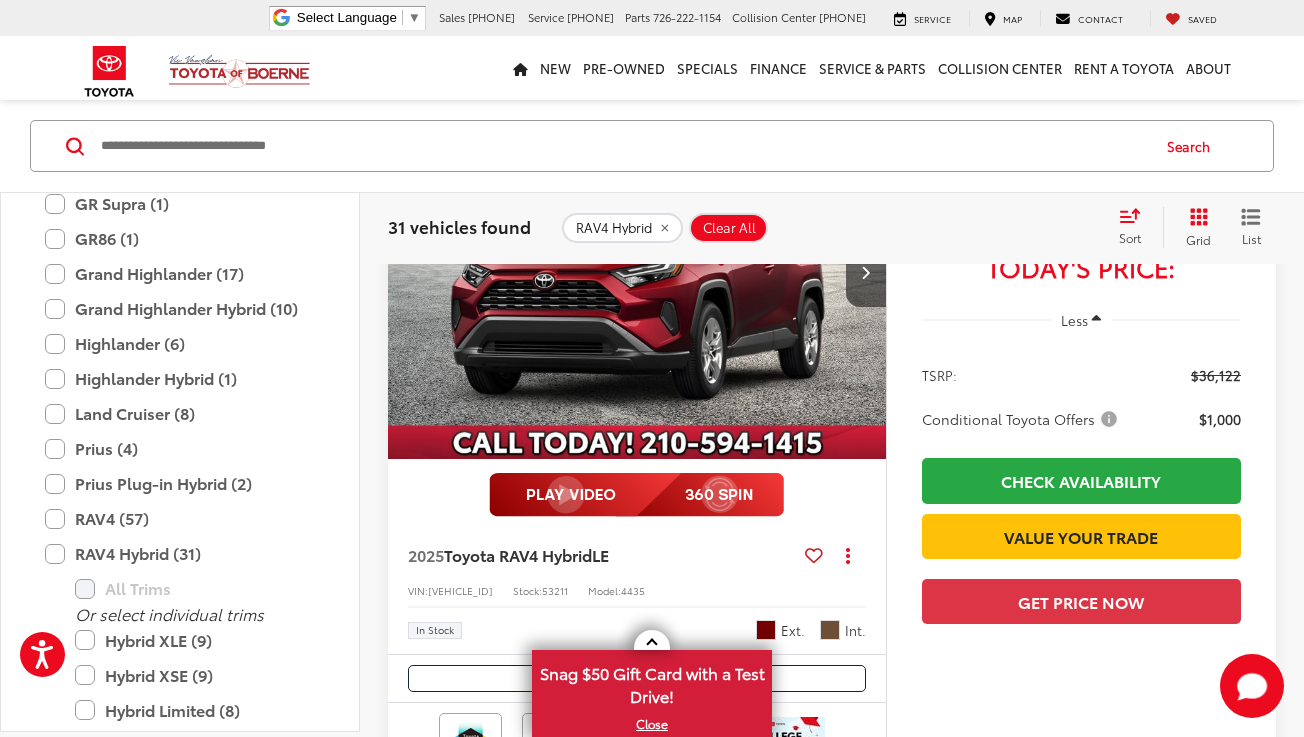 scroll, scrollTop: 1885, scrollLeft: 0, axis: vertical 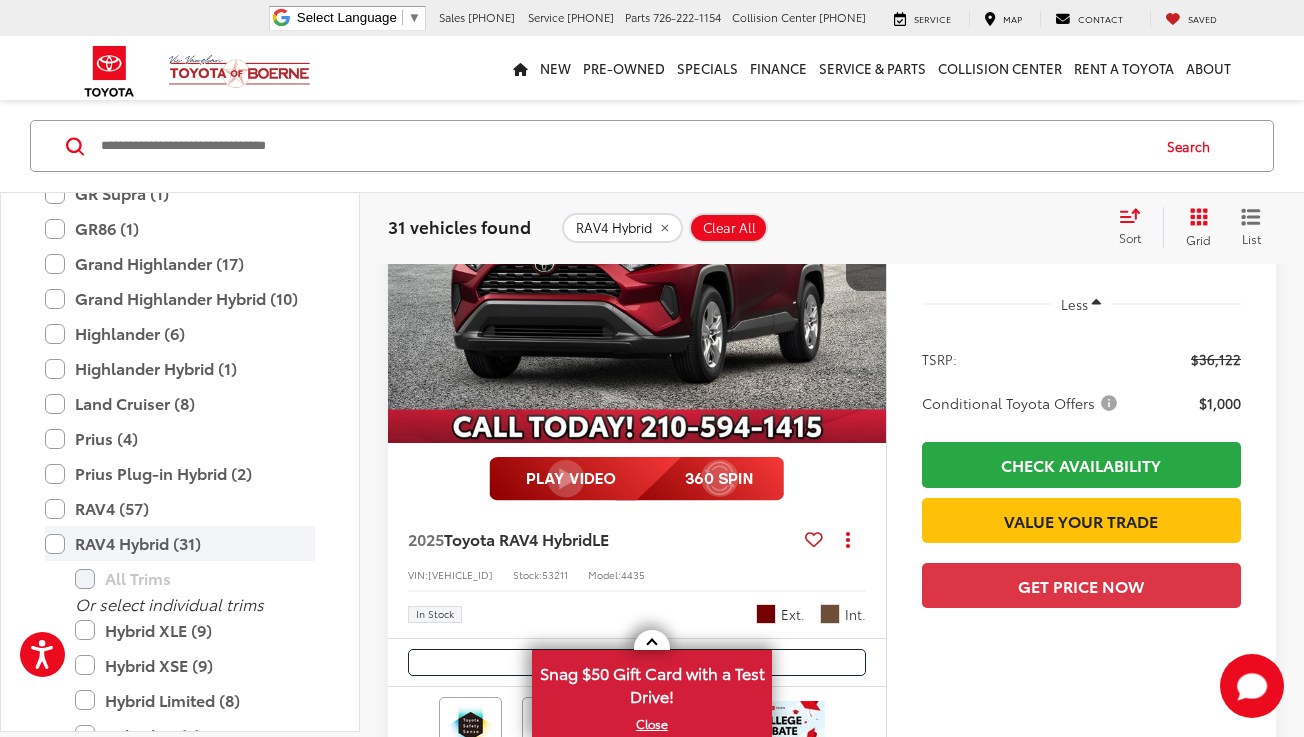 click on "RAV4 Hybrid (31)" at bounding box center (180, 543) 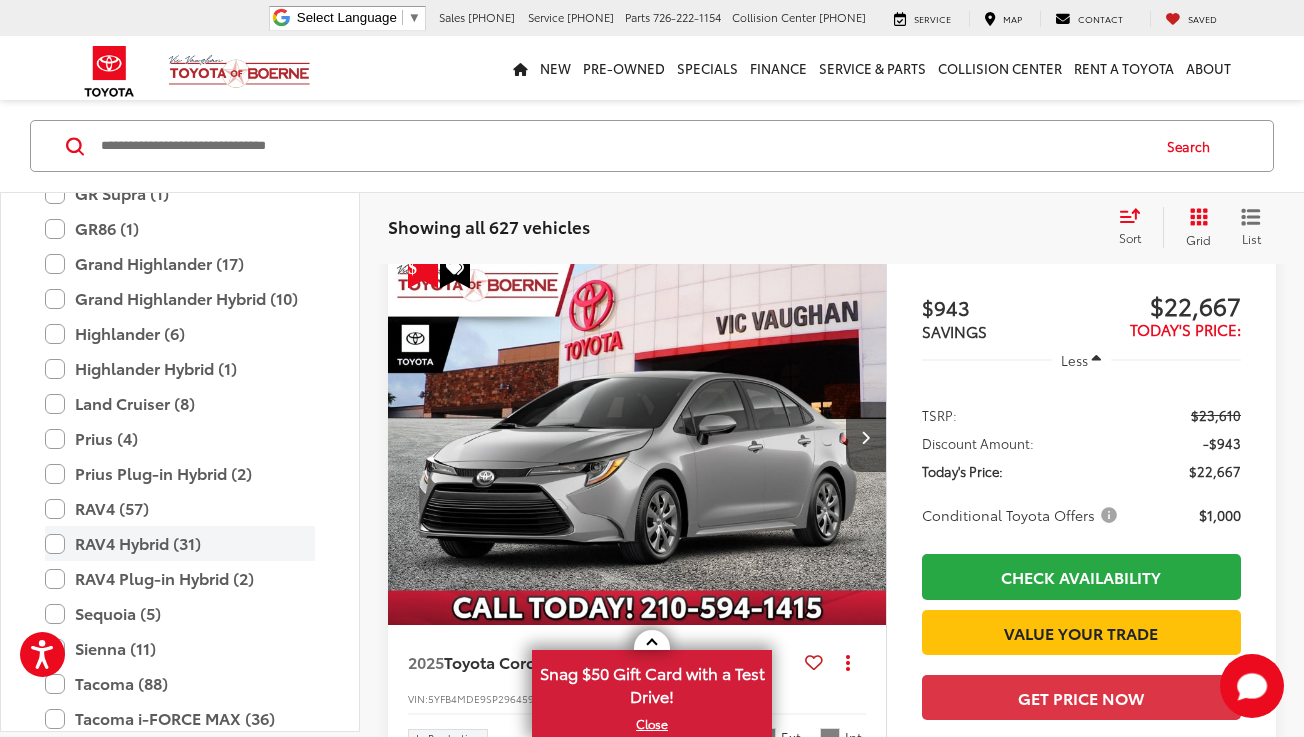 scroll, scrollTop: 306, scrollLeft: 0, axis: vertical 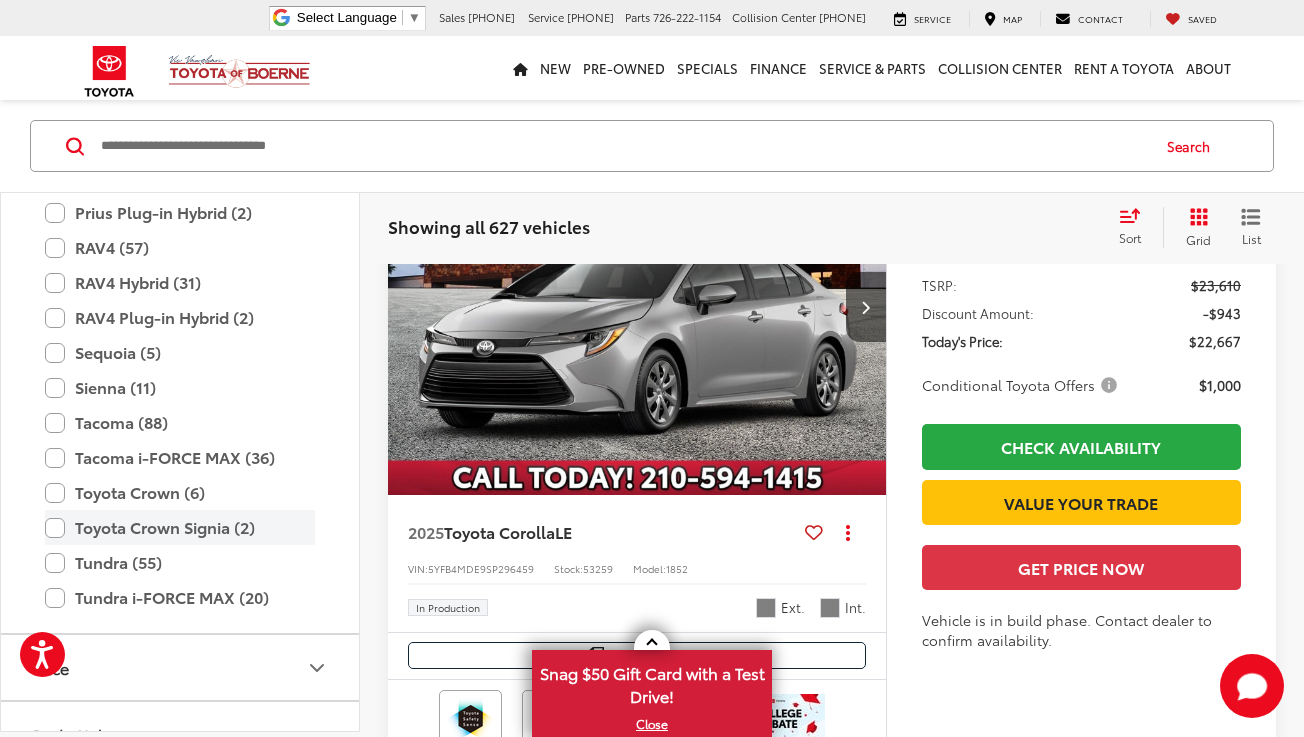click on "Toyota Crown Signia (2)" at bounding box center [180, 527] 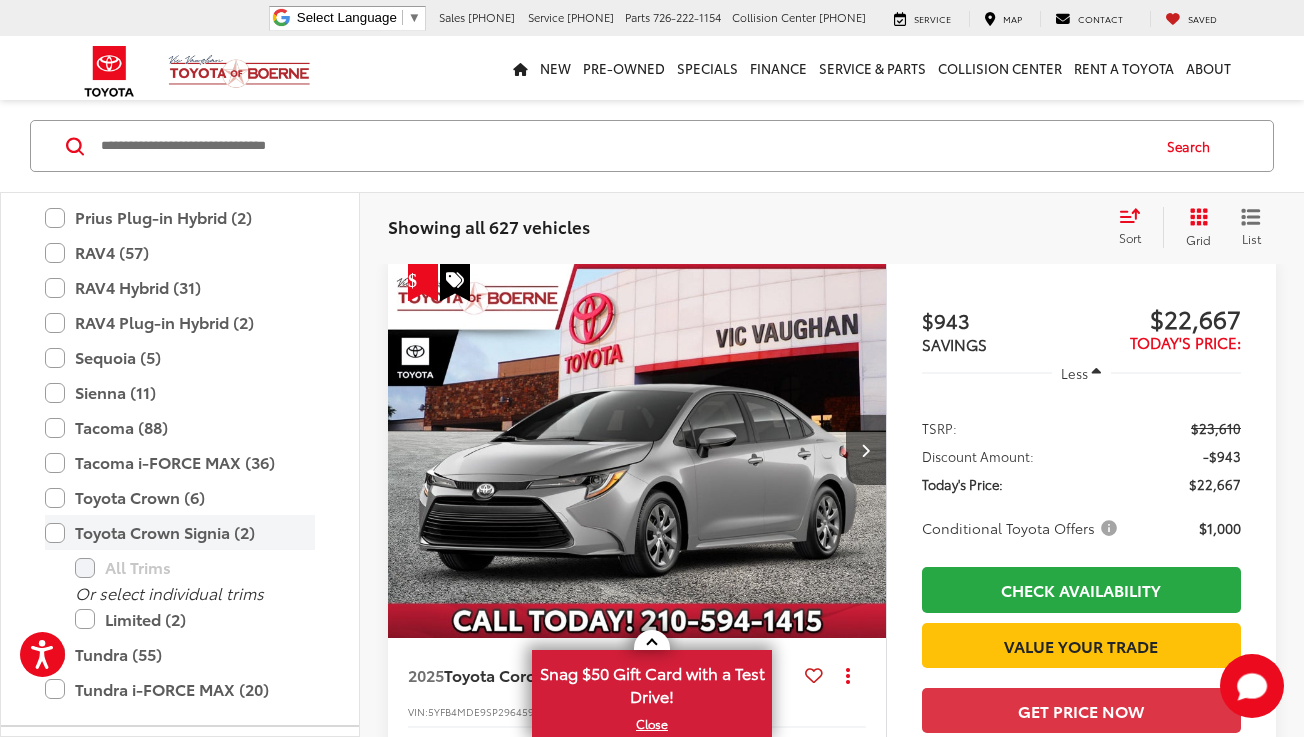 scroll, scrollTop: 160, scrollLeft: 0, axis: vertical 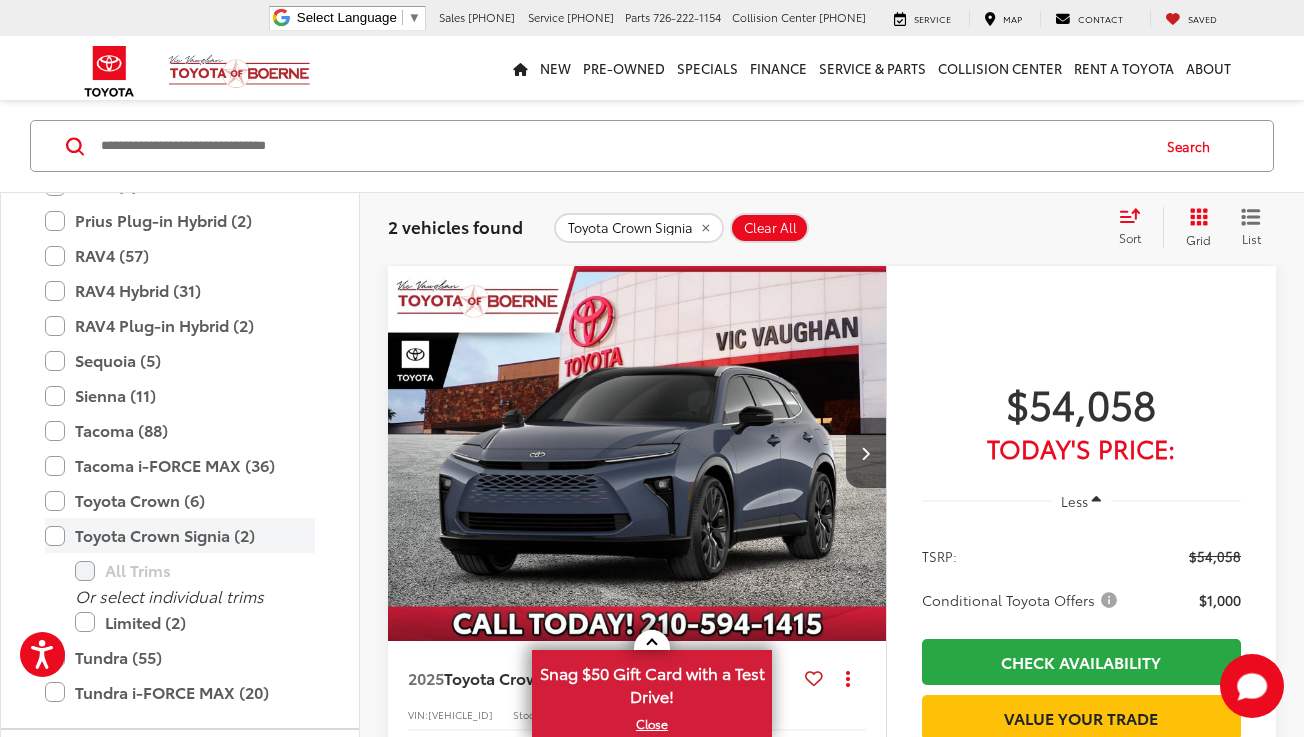 click on "Toyota Crown Signia (2)" at bounding box center (180, 535) 